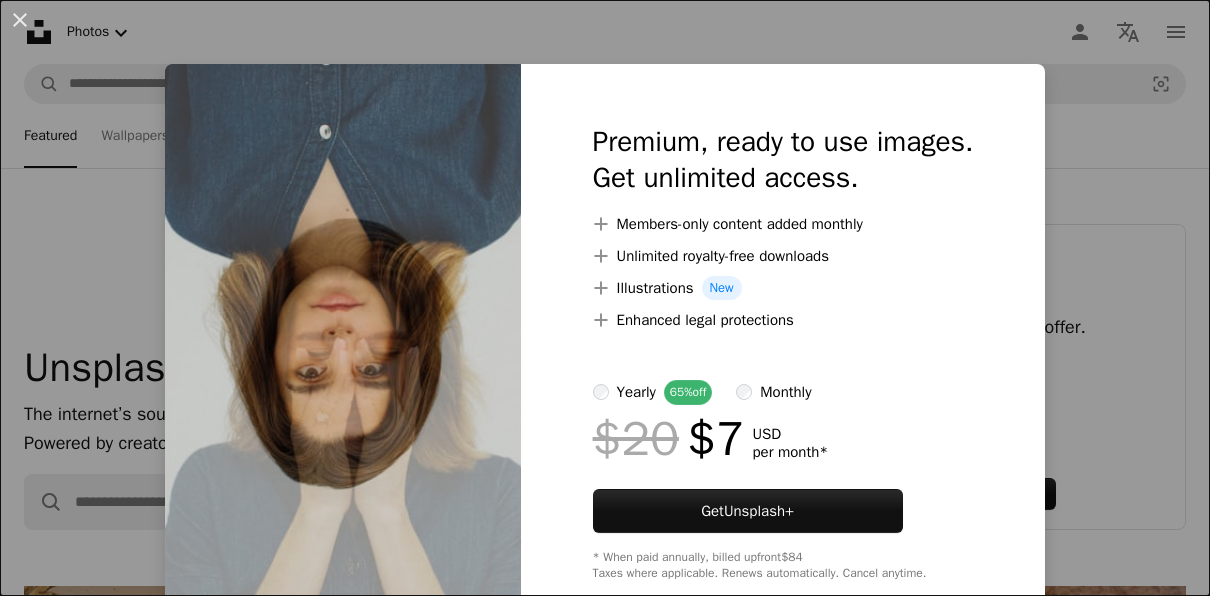 scroll, scrollTop: 12848, scrollLeft: 0, axis: vertical 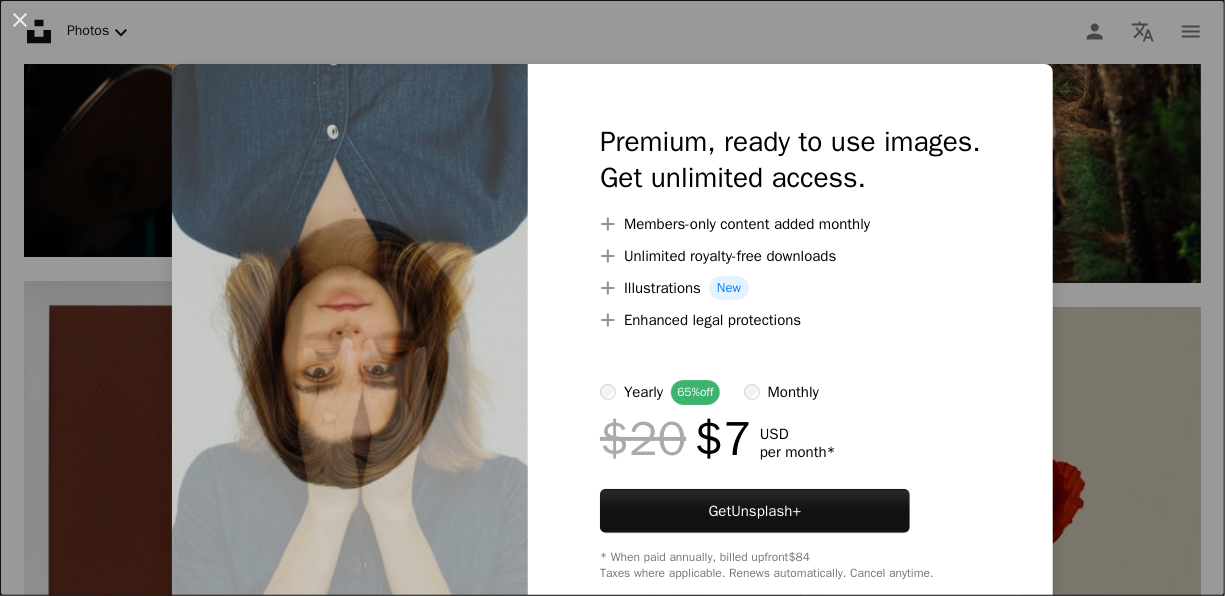 click on "An X shape Premium, ready to use images. Get unlimited access. A plus sign Members-only content added monthly A plus sign Unlimited royalty-free downloads A plus sign Illustrations  New A plus sign Enhanced legal protections yearly 65%  off monthly $20   $7 USD per month * Get  Unsplash+ * When paid annually, billed upfront  $84 Taxes where applicable. Renews automatically. Cancel anytime." at bounding box center [612, 298] 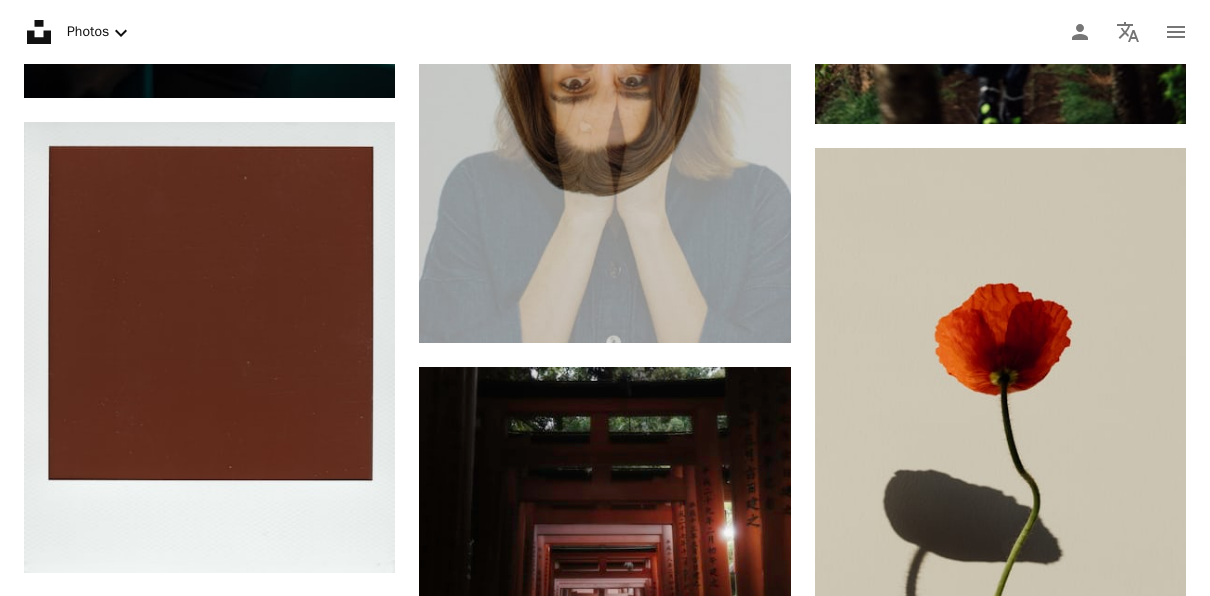 scroll, scrollTop: 0, scrollLeft: 0, axis: both 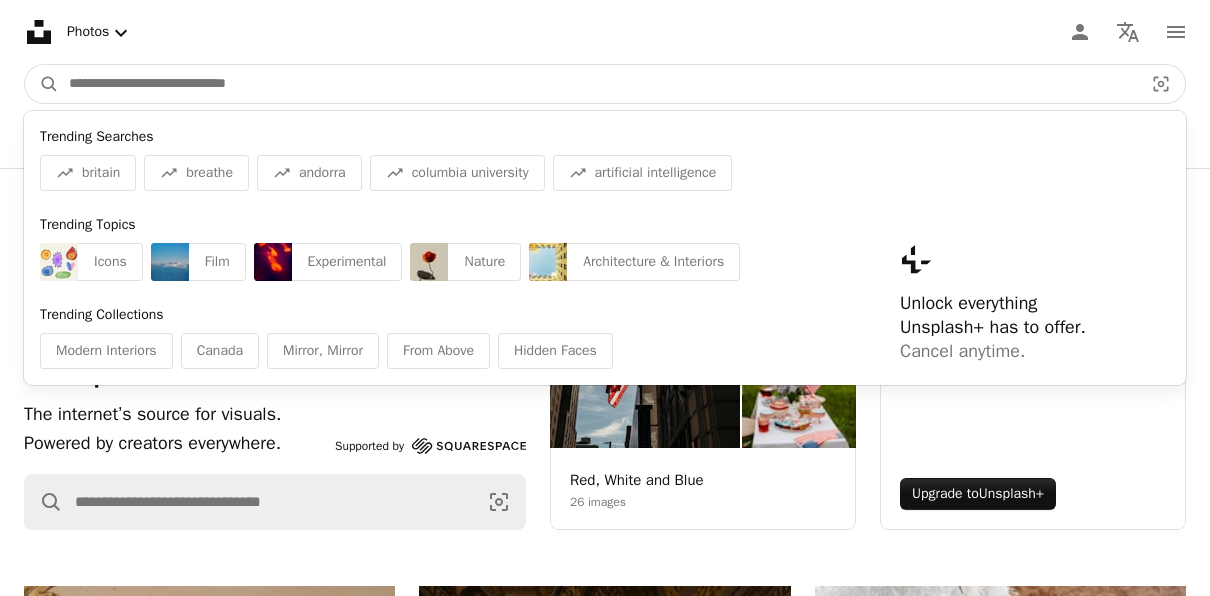 click at bounding box center (598, 84) 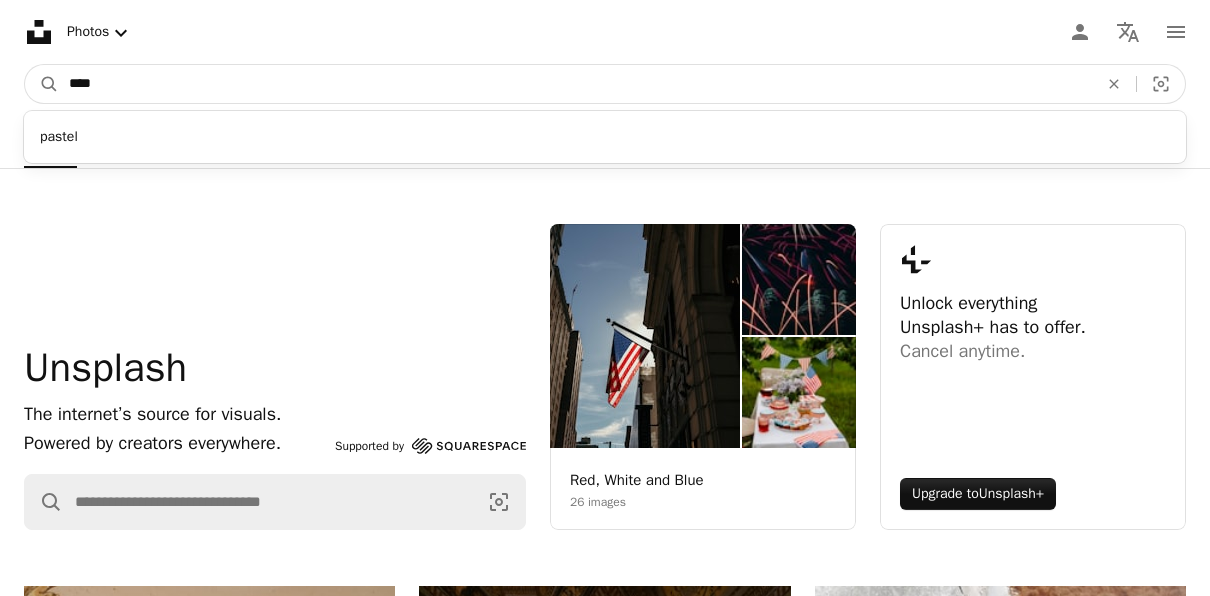 type on "****" 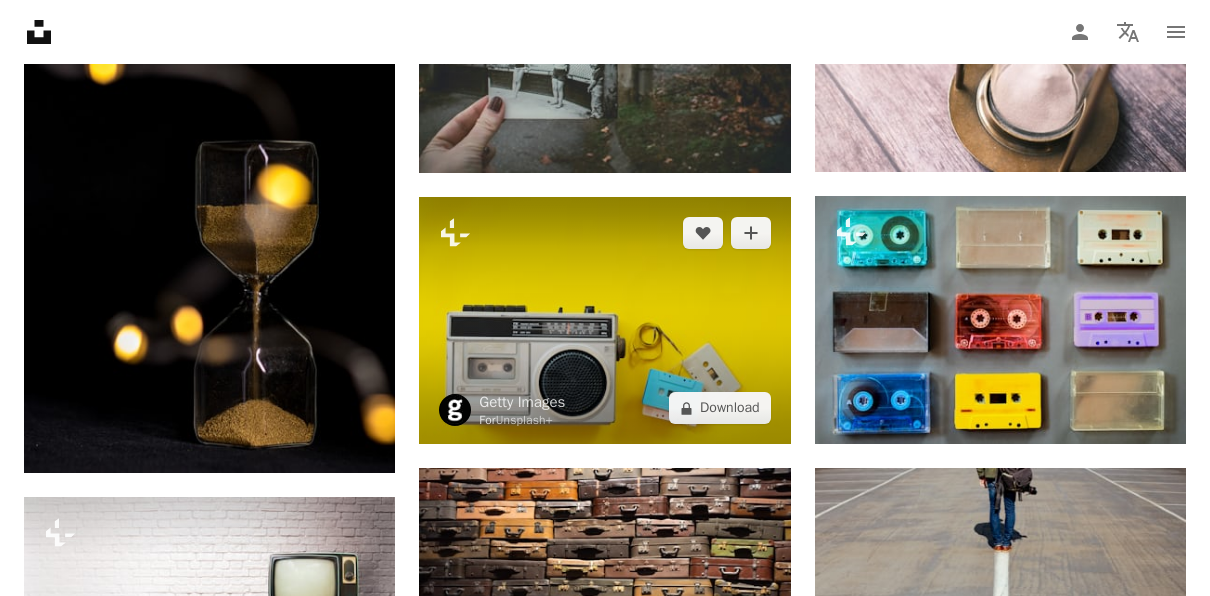 scroll, scrollTop: 1078, scrollLeft: 0, axis: vertical 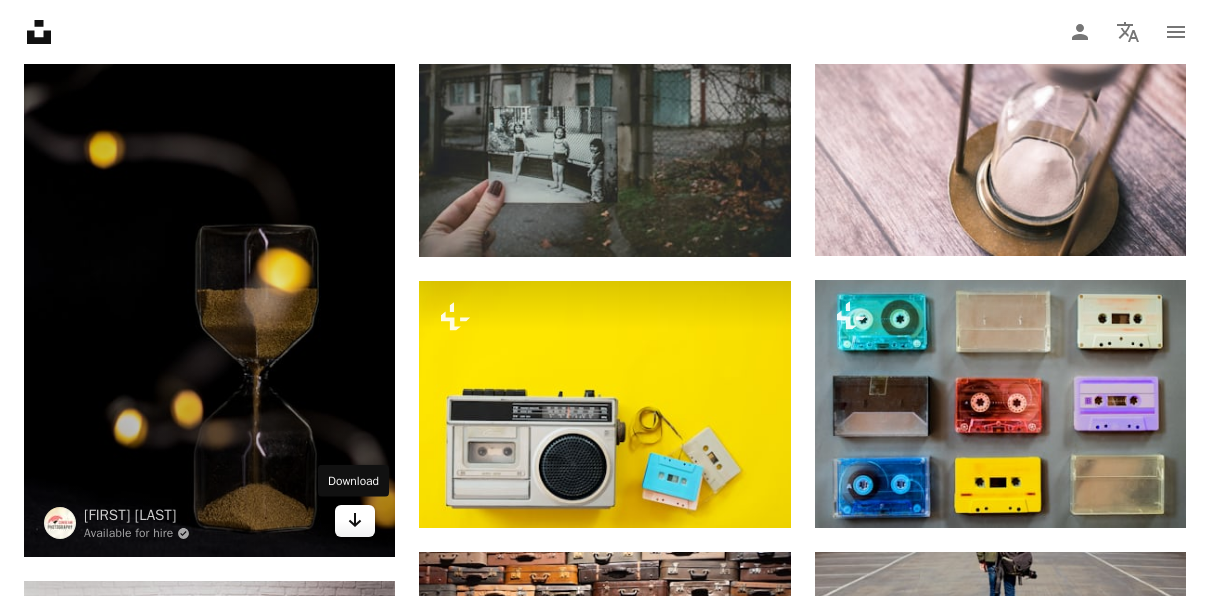 click on "Arrow pointing down" 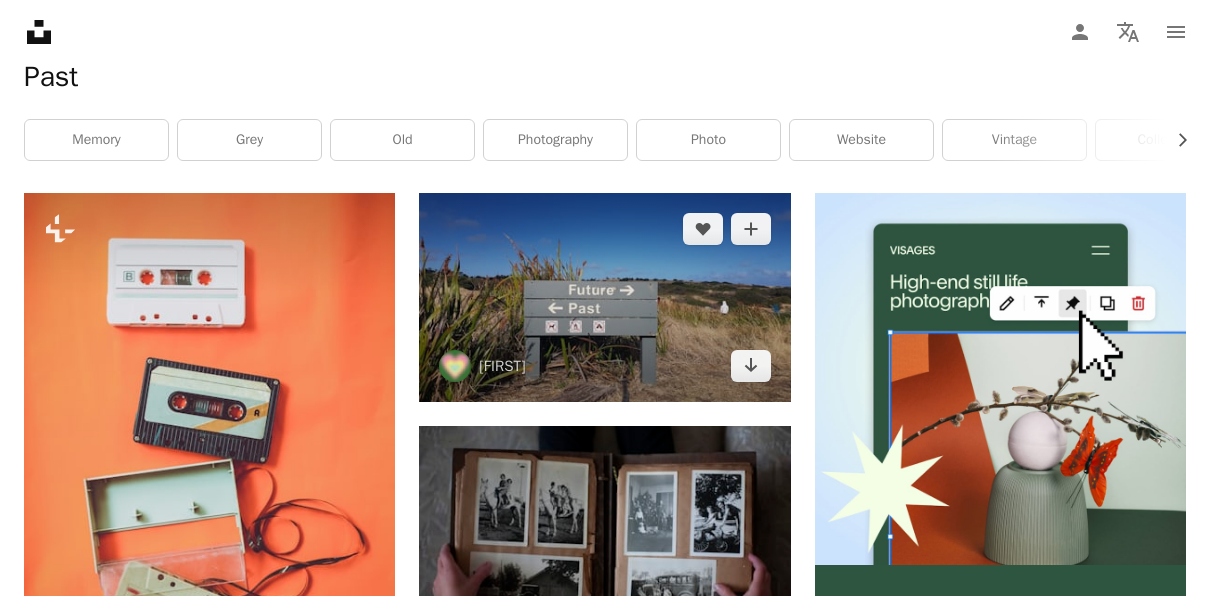 scroll, scrollTop: 340, scrollLeft: 0, axis: vertical 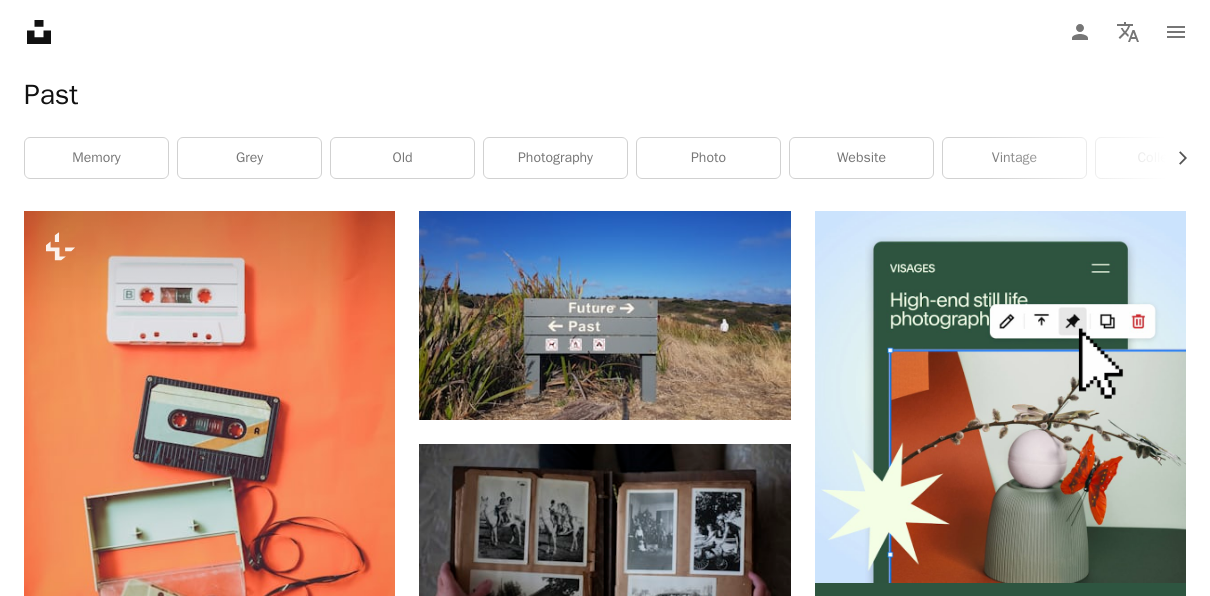 click on "Past Chevron right memory grey old photography photo website vintage collection [COUNTRY] blog hourglass concept" at bounding box center (605, 132) 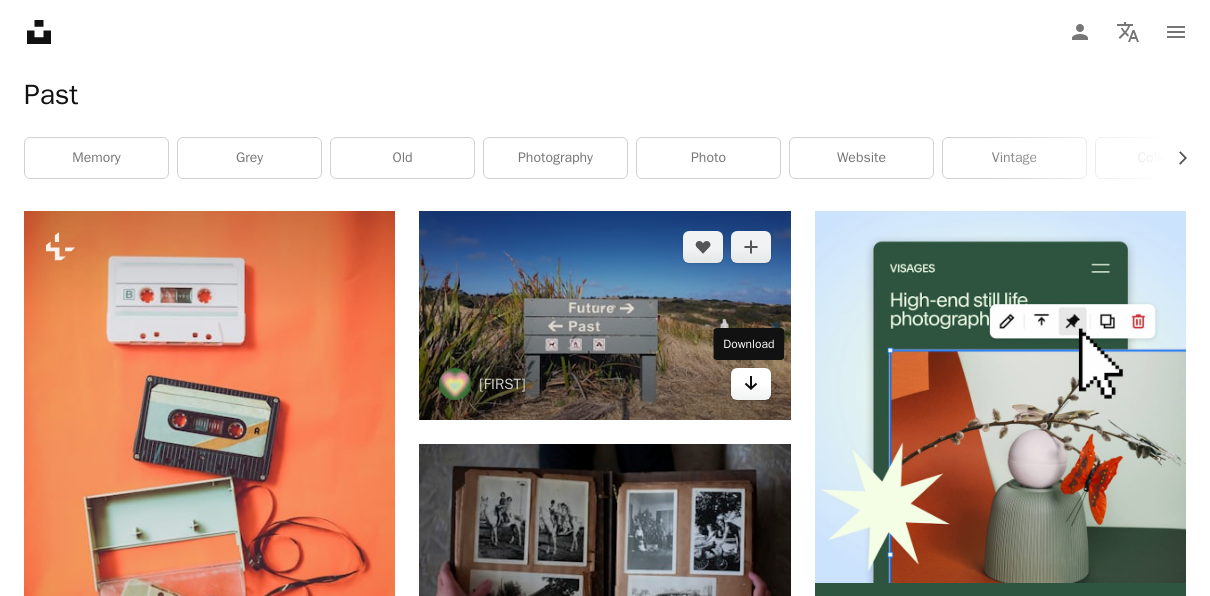 click on "Arrow pointing down" 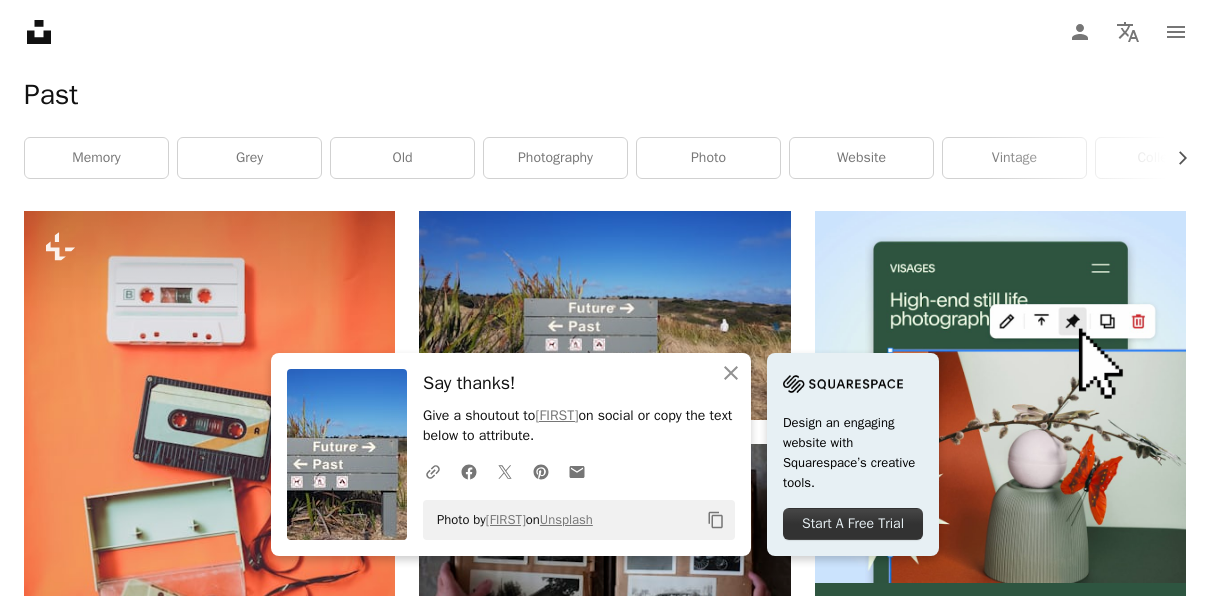 click on "Past" at bounding box center [605, 95] 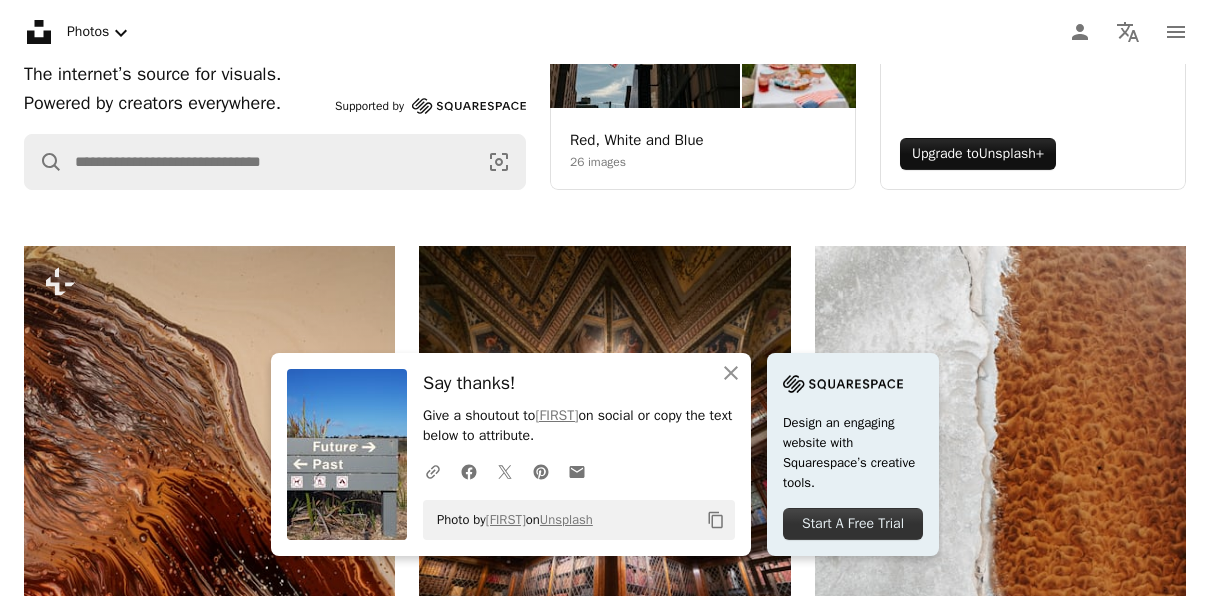 scroll, scrollTop: 0, scrollLeft: 0, axis: both 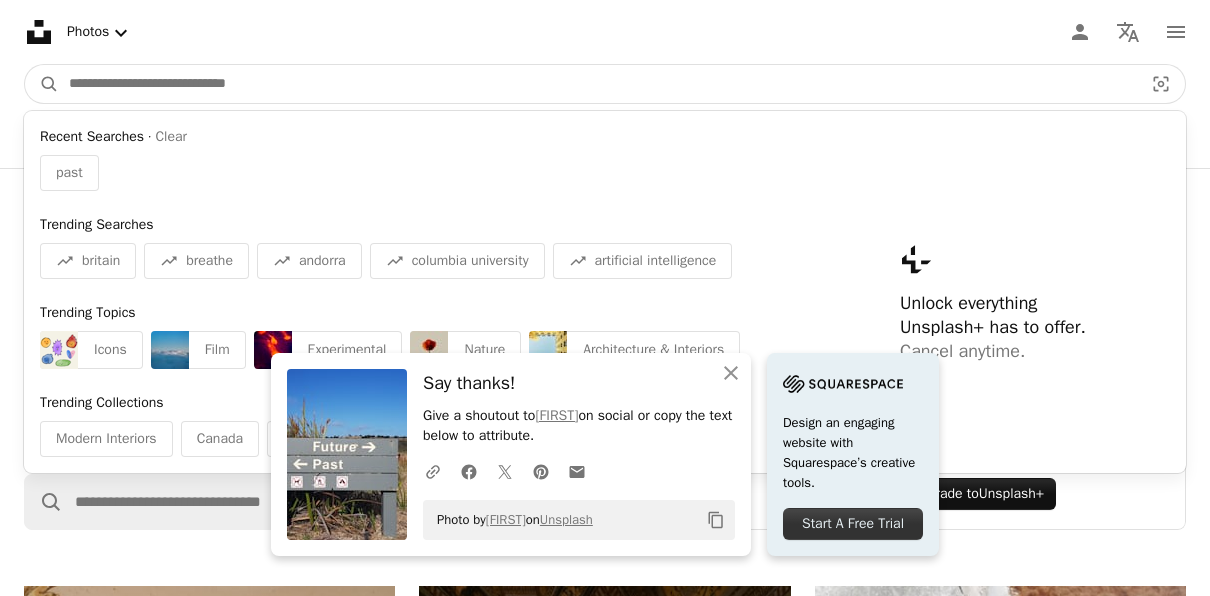click at bounding box center (598, 84) 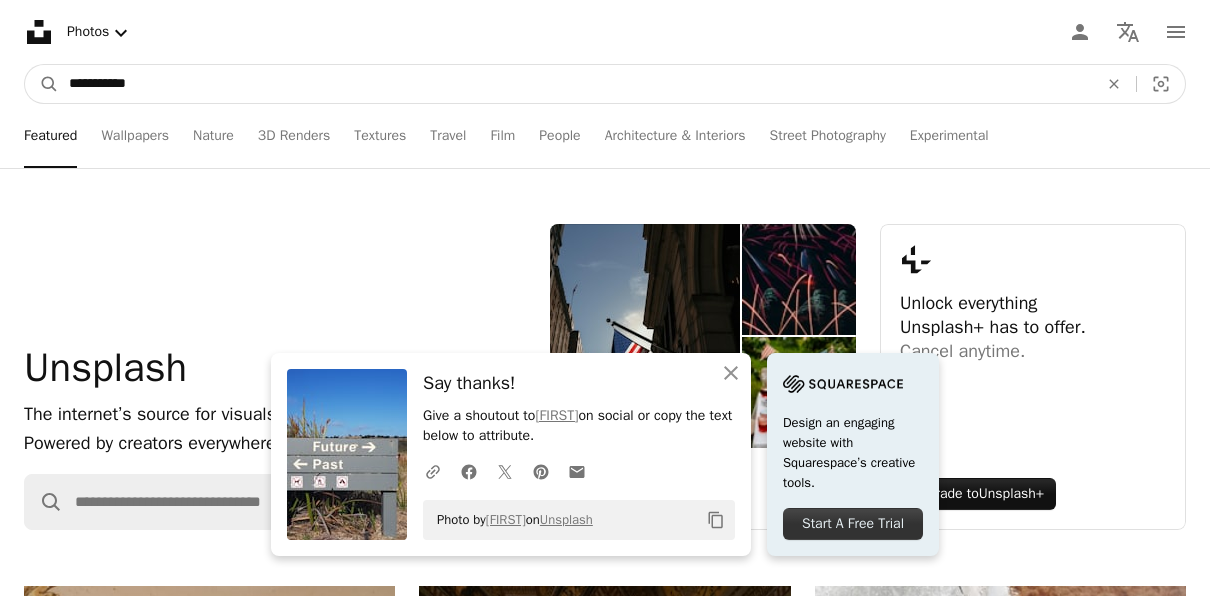 type on "**********" 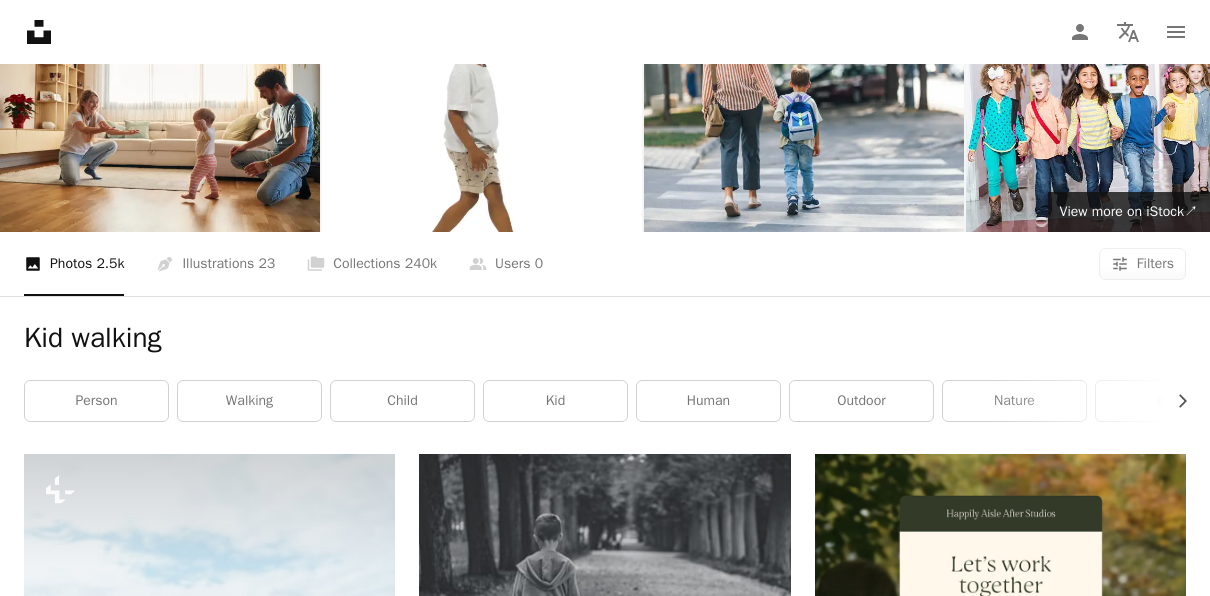 scroll, scrollTop: 0, scrollLeft: 0, axis: both 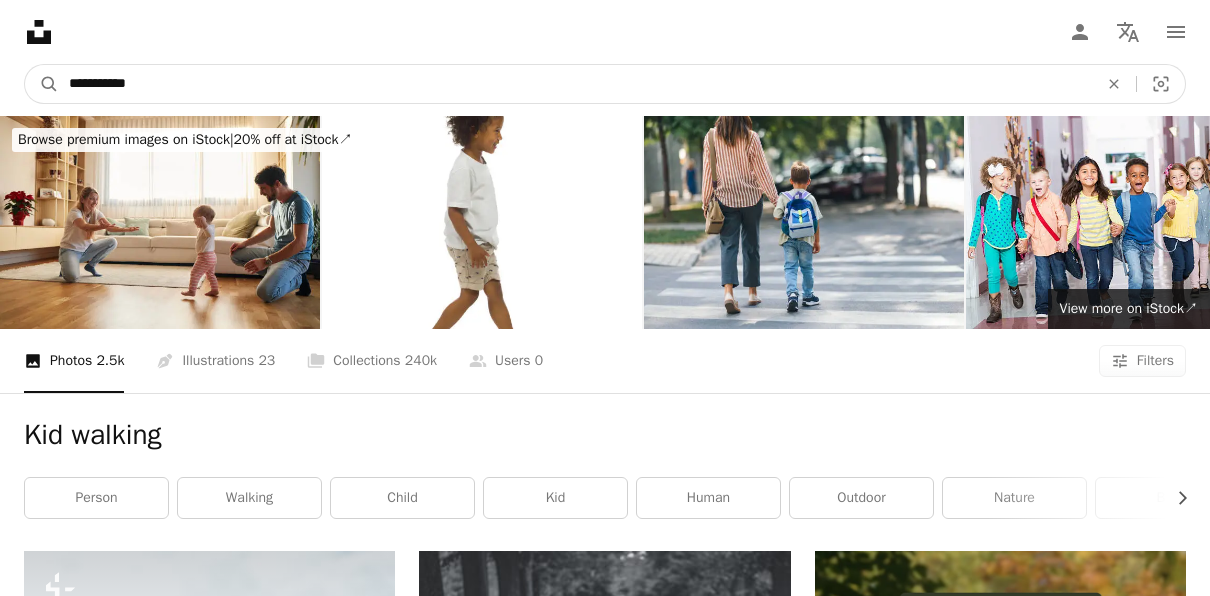 click on "**********" at bounding box center [575, 84] 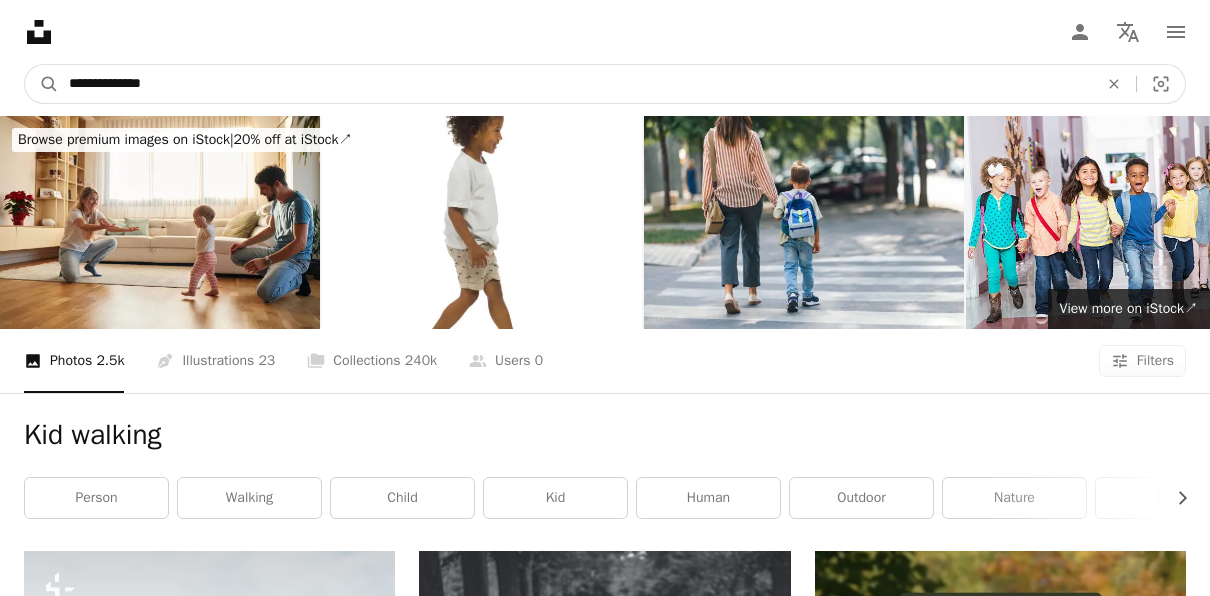 type on "**********" 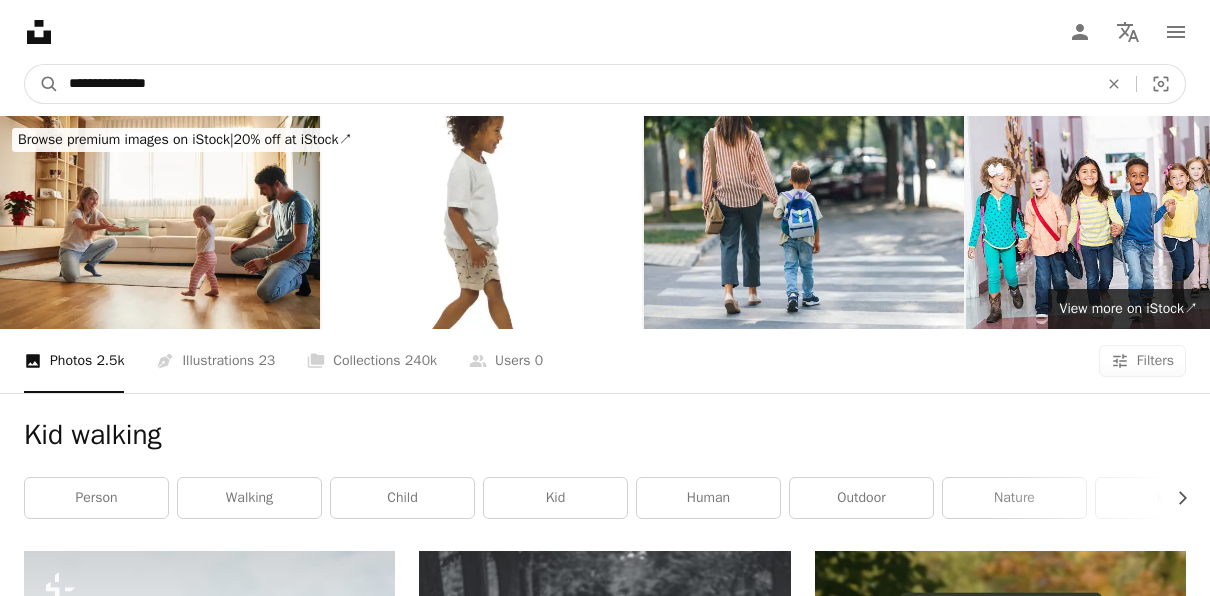 click on "A magnifying glass" at bounding box center (42, 84) 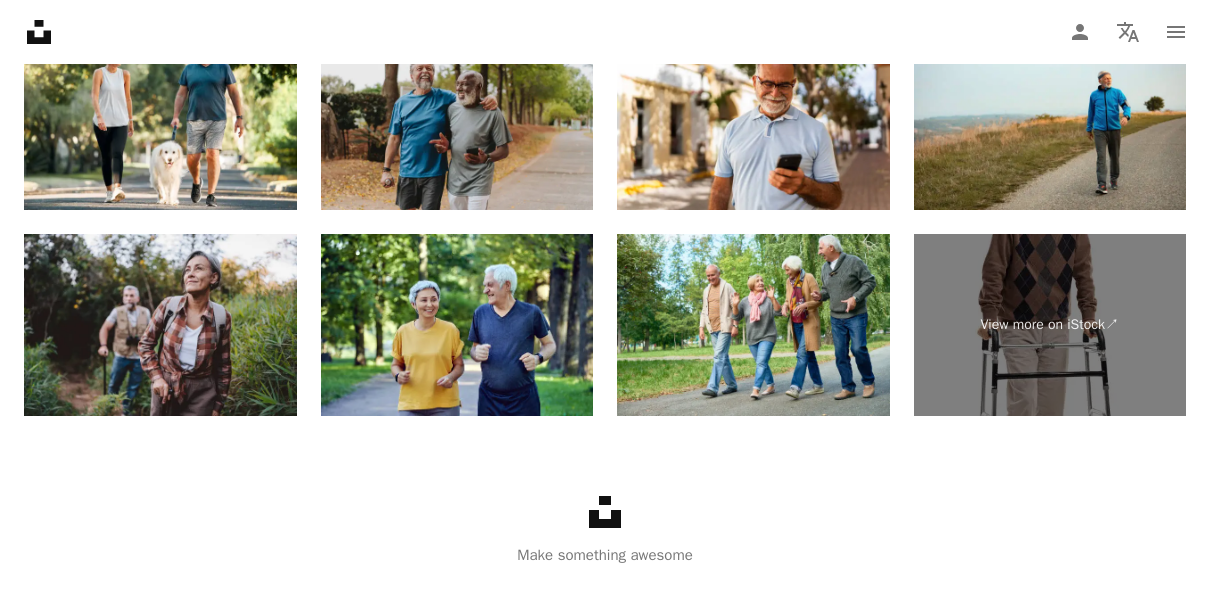 scroll, scrollTop: 4038, scrollLeft: 0, axis: vertical 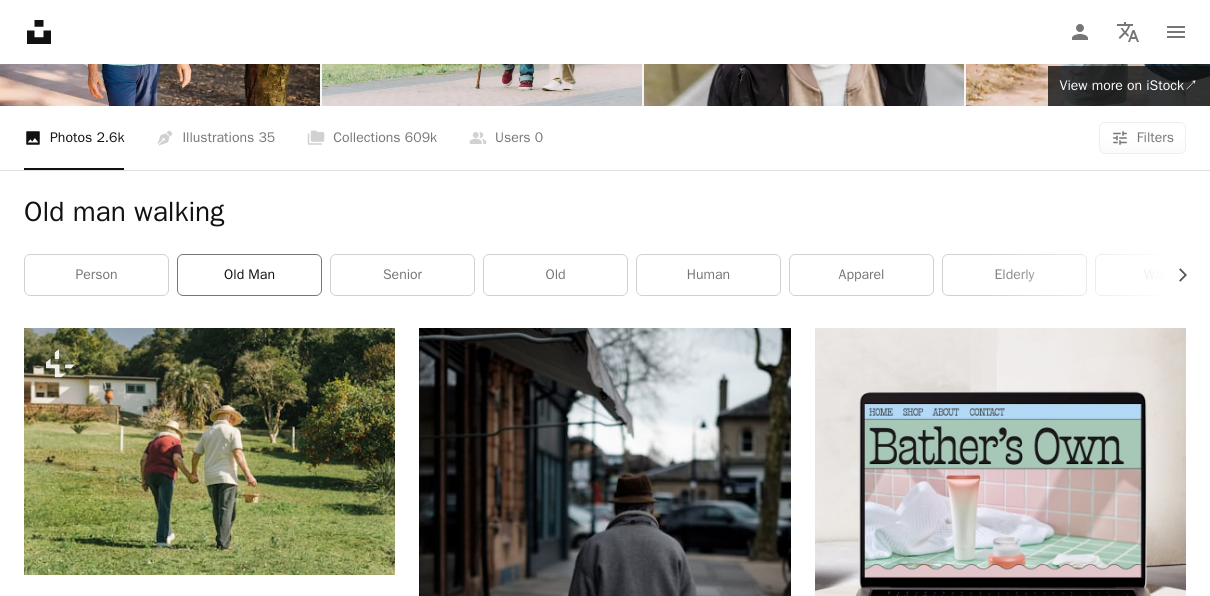 click on "old man" at bounding box center [249, 275] 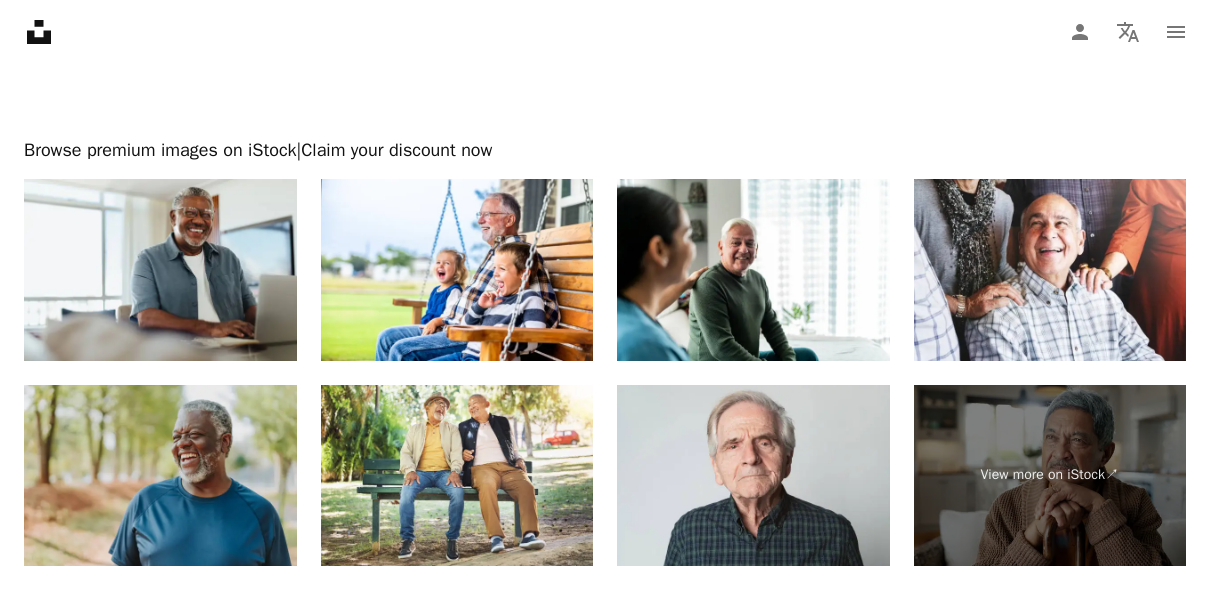 scroll, scrollTop: 4446, scrollLeft: 0, axis: vertical 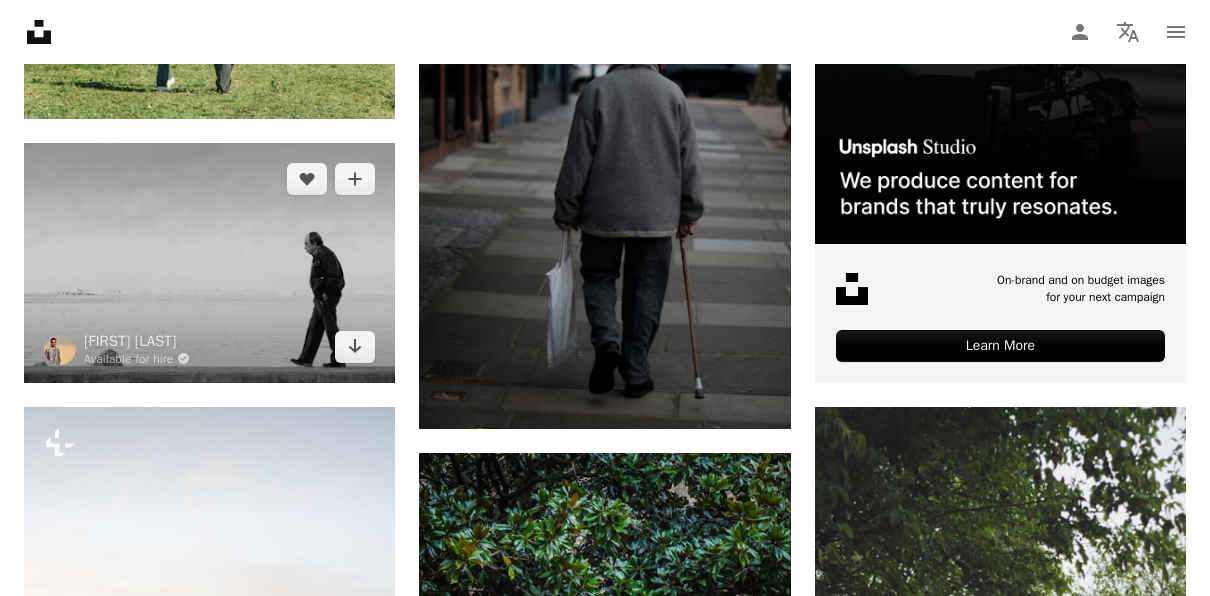 click at bounding box center [209, 263] 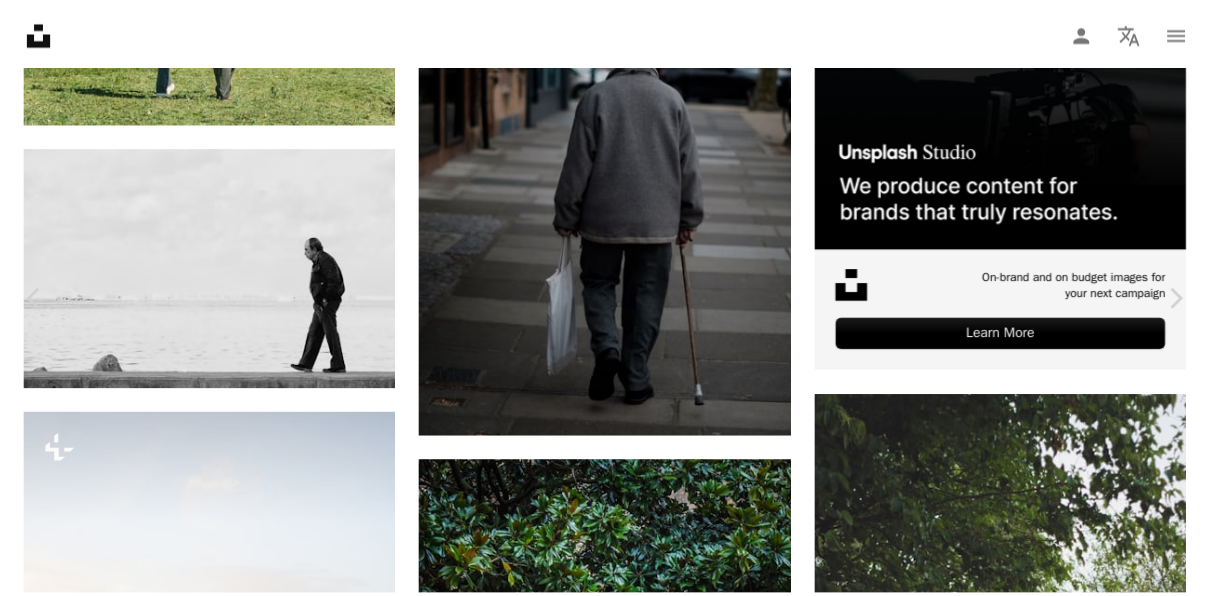 scroll, scrollTop: 0, scrollLeft: 0, axis: both 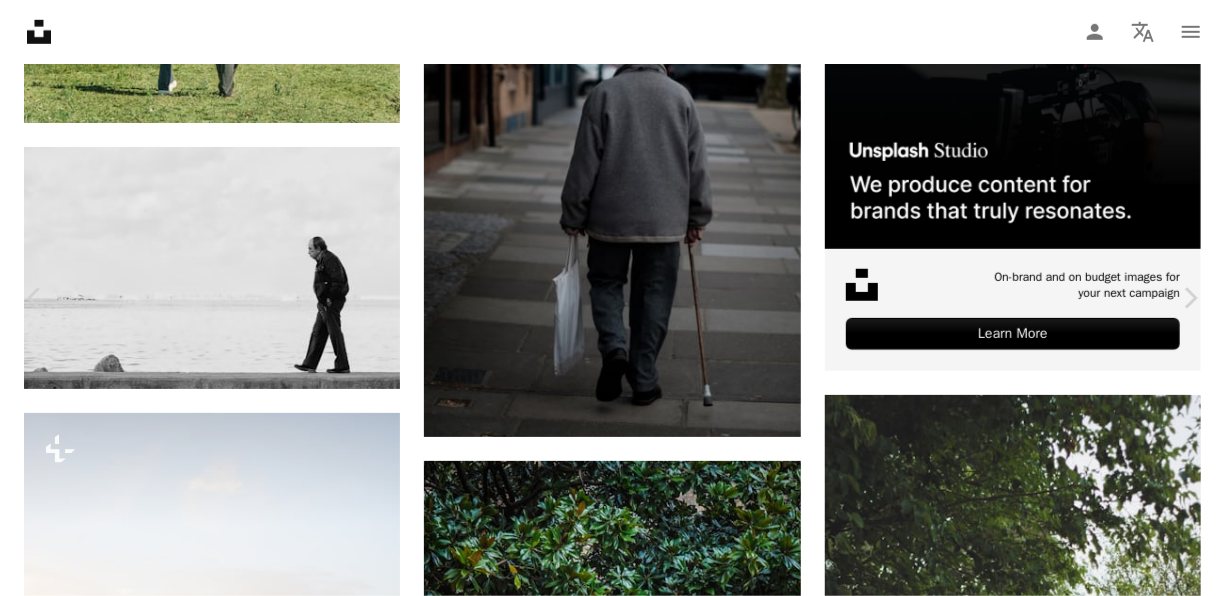 click on "[FIRST] [LAST]" at bounding box center [612, 4332] 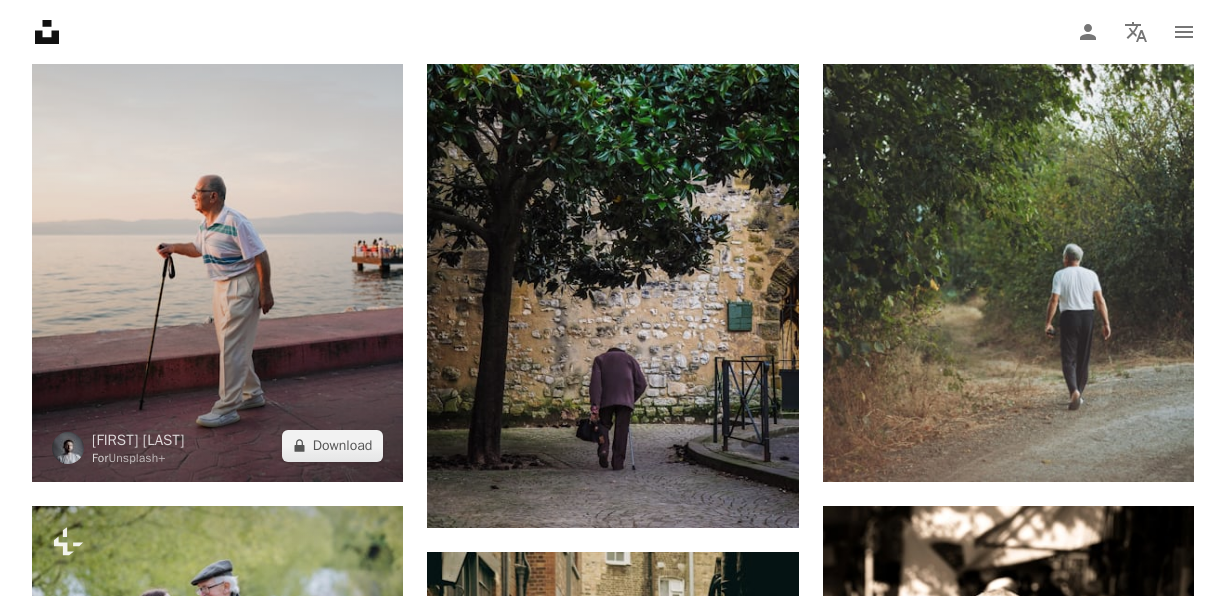 scroll, scrollTop: 1149, scrollLeft: 0, axis: vertical 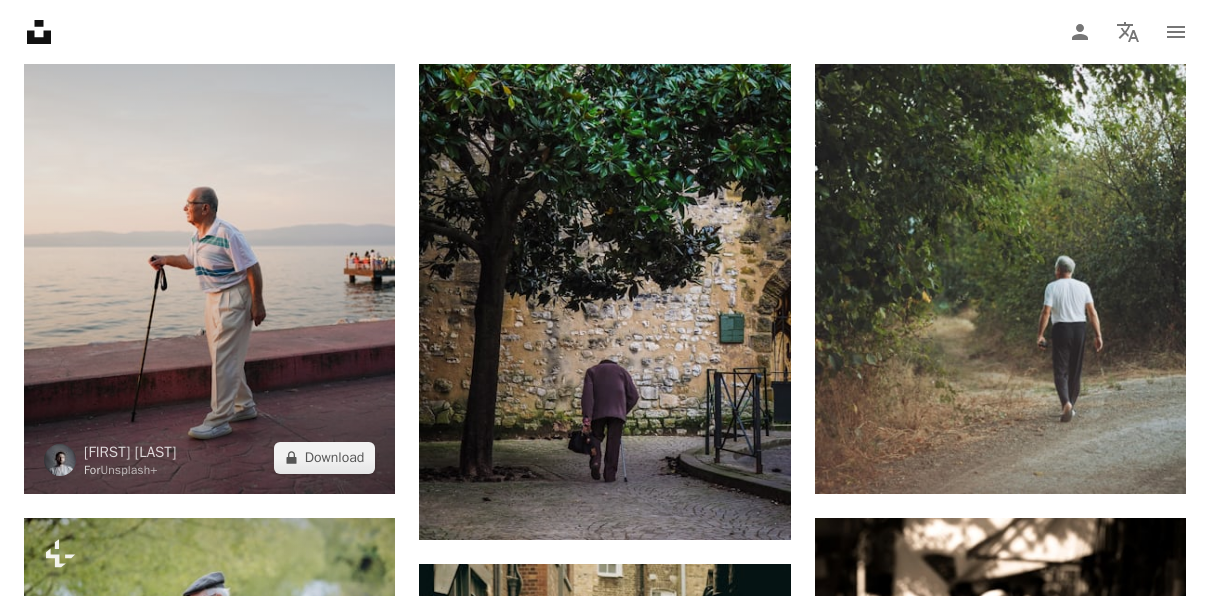click at bounding box center [209, 215] 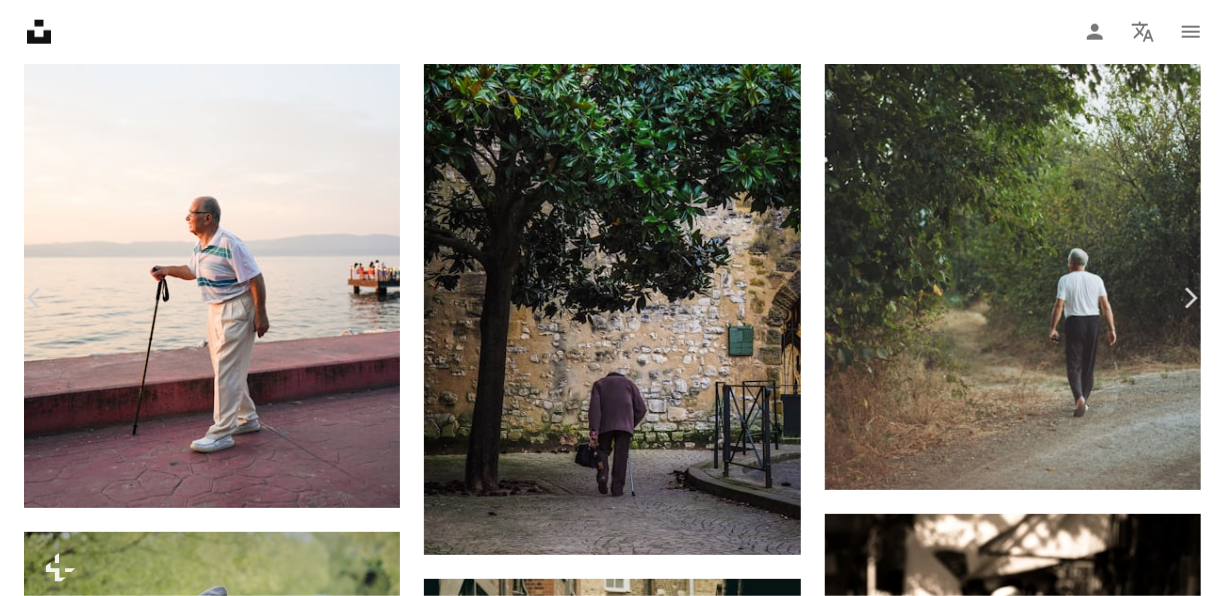 scroll, scrollTop: 982, scrollLeft: 0, axis: vertical 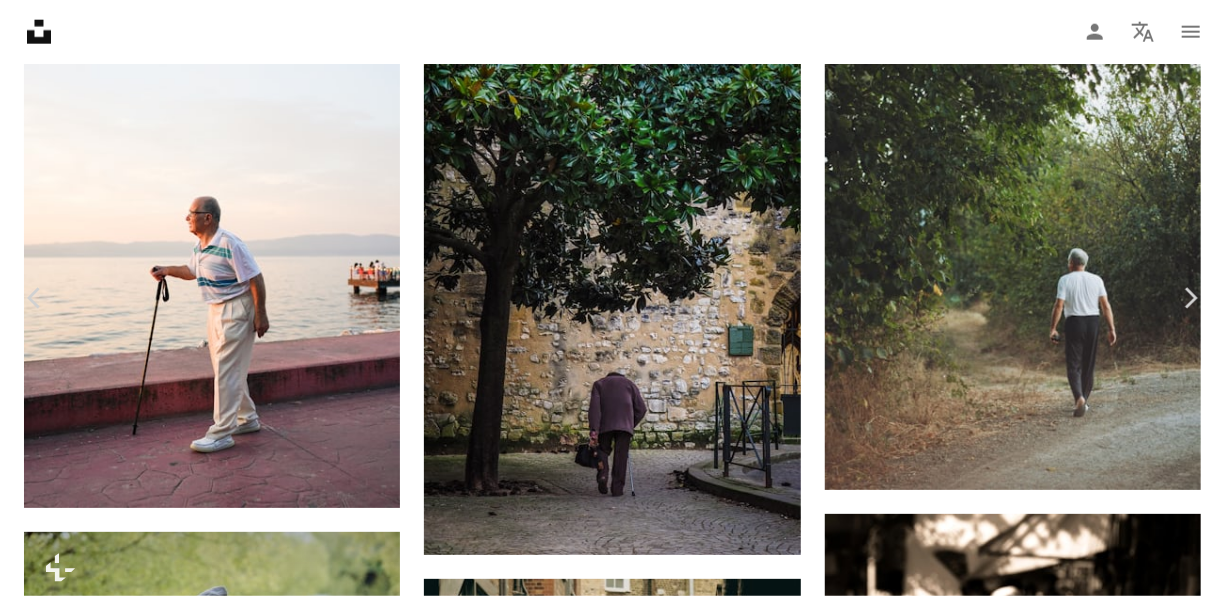 click on "An X shape Chevron left Chevron right [FIRST] [LAST] For Unsplash+ A heart A plus sign A lock Download Zoom in A forward-right arrow Share More Actions Calendar outlined Published on August 7, 2023 Camera SONY, ILCE-7M4 Safety Licensed under the Unsplash+ License diversity old man elderly old man face senior older man seniors grandfather walking stick senior man old man walking older generation Public domain images From this series Chevron left Plus sign for Unsplash+ Plus sign for Unsplash+ Plus sign for Unsplash+ Plus sign for Unsplash+ Plus sign for Unsplash+ Plus sign for Unsplash+ Plus sign for Unsplash+ Plus sign for Unsplash+ Plus sign for Unsplash+ Plus sign for Unsplash+ Related images Plus sign for Unsplash+ A heart A plus sign [FIRST] [LAST] For Unsplash+ A lock Download Plus sign for Unsplash+ A heart A plus sign [FIRST] [LAST] For Unsplash+ A lock Download Plus sign for Unsplash+ A heart A plus sign [FIRST] [LAST] For Unsplash+ A lock Download Plus sign for Unsplash+ A heart A plus sign [FIRST] [LAST]" at bounding box center [612, 3862] 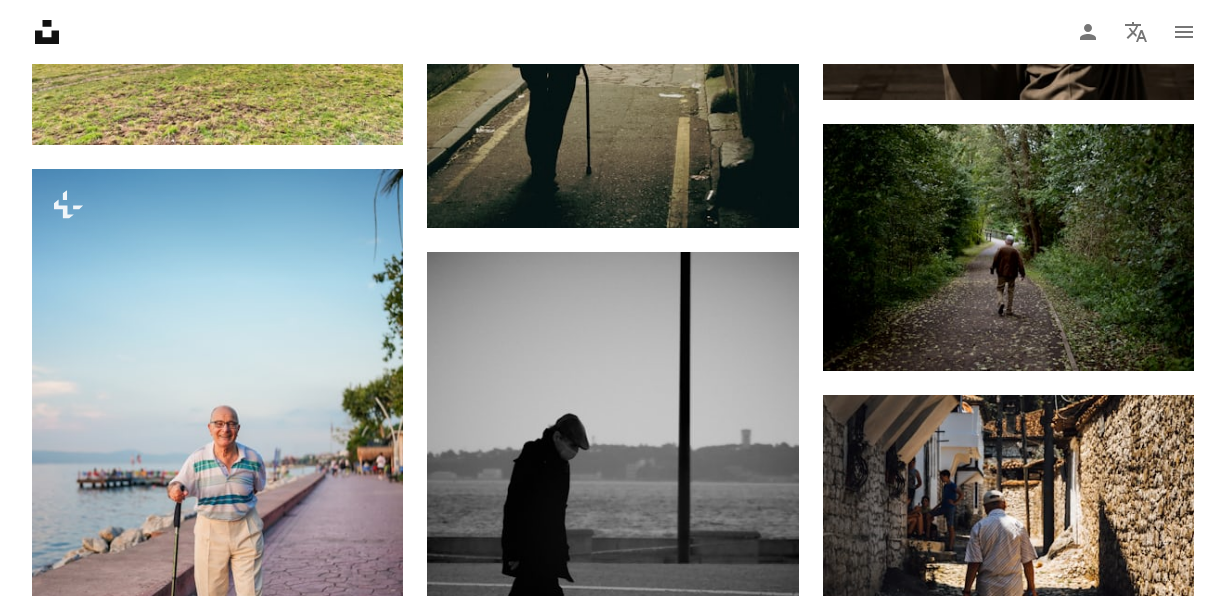 scroll, scrollTop: 2268, scrollLeft: 0, axis: vertical 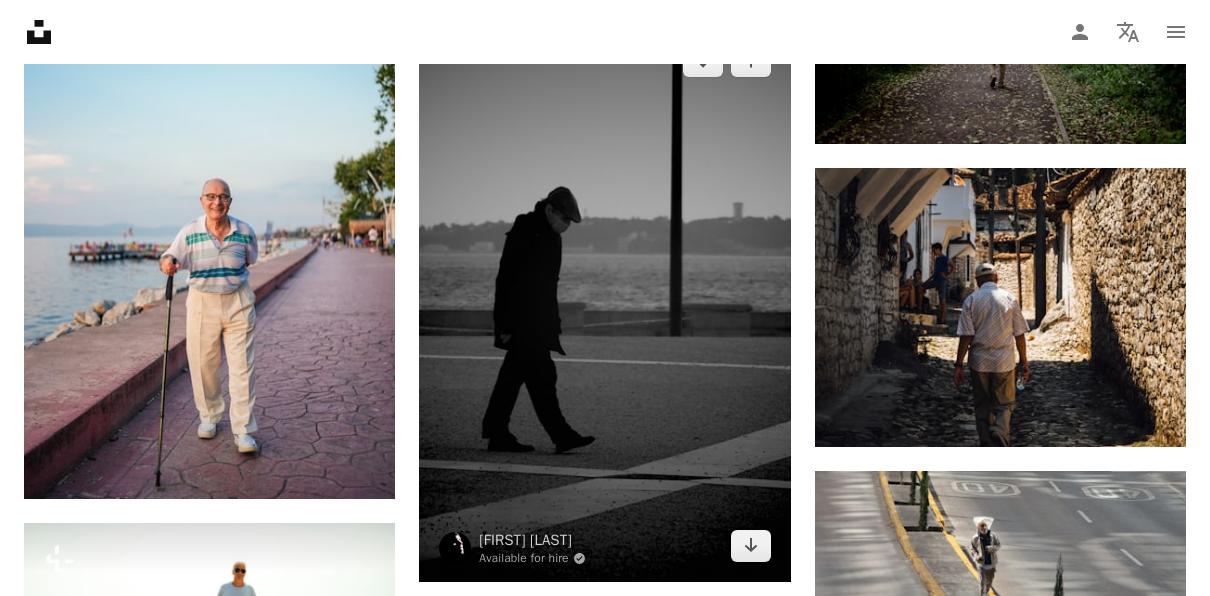 click at bounding box center [604, 303] 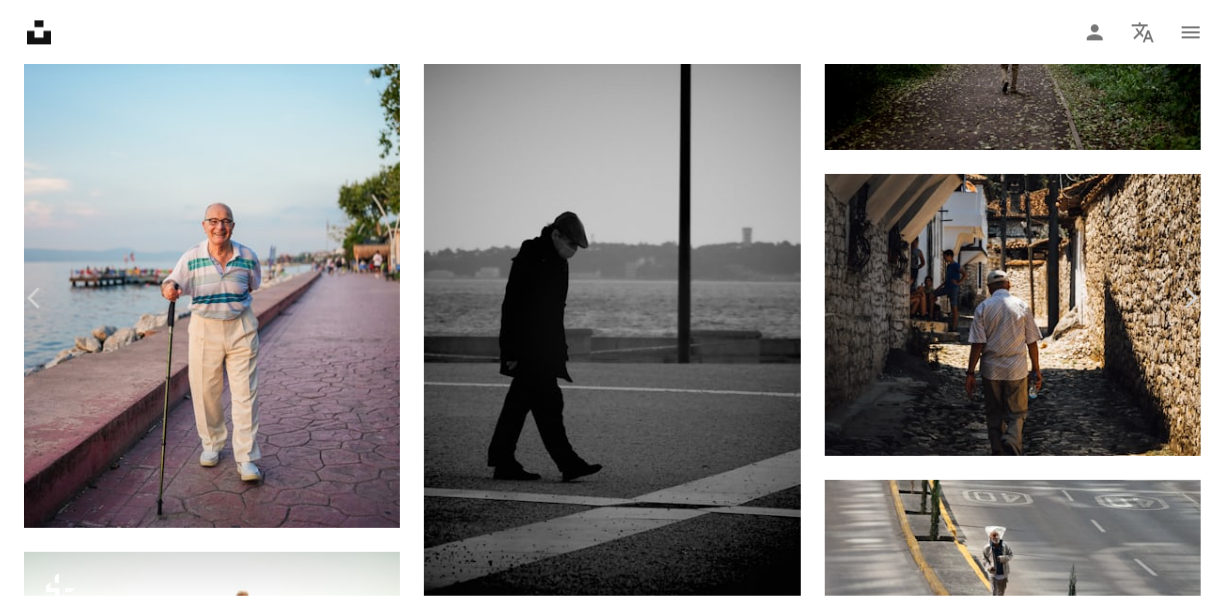 click at bounding box center (605, 2823) 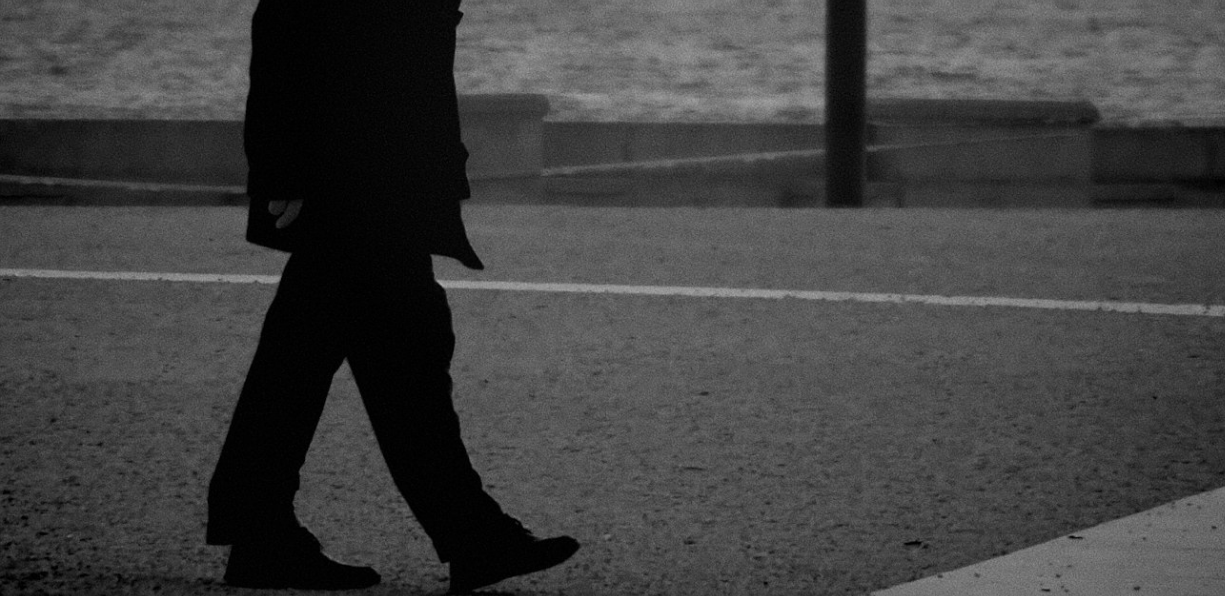 scroll, scrollTop: 1196, scrollLeft: 0, axis: vertical 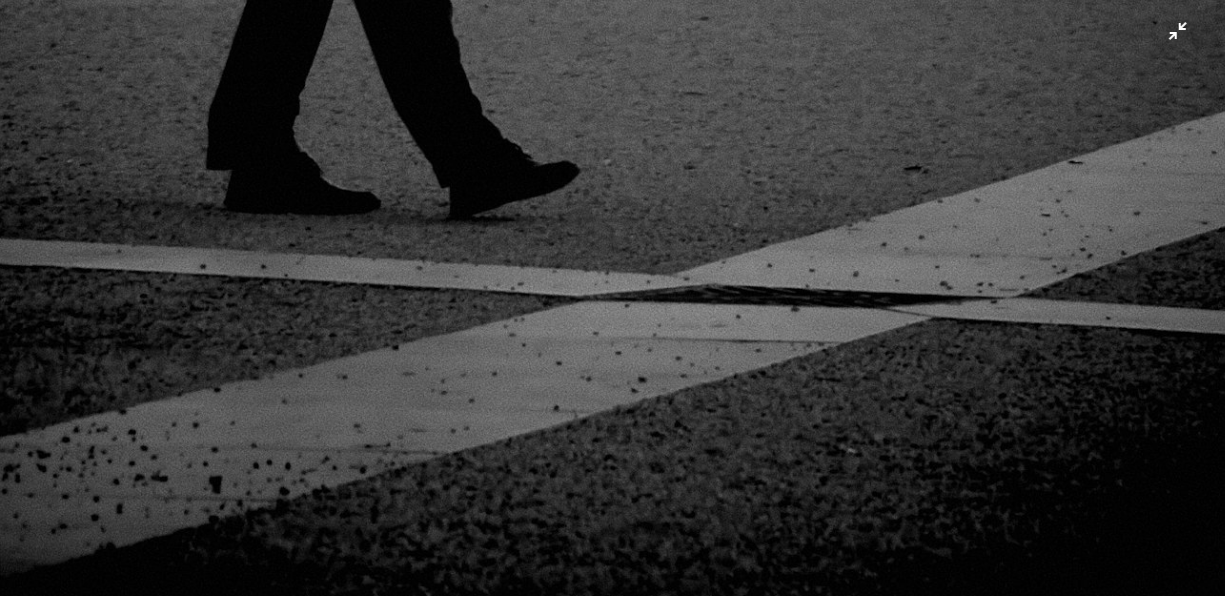 click at bounding box center (612, -277) 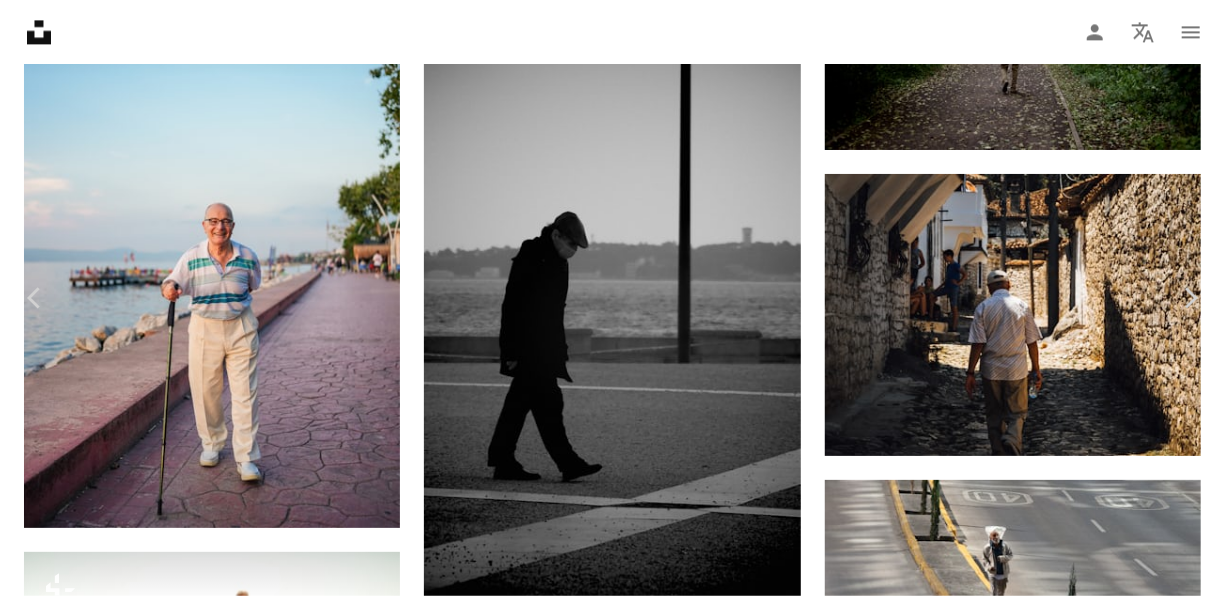 scroll, scrollTop: 1096, scrollLeft: 0, axis: vertical 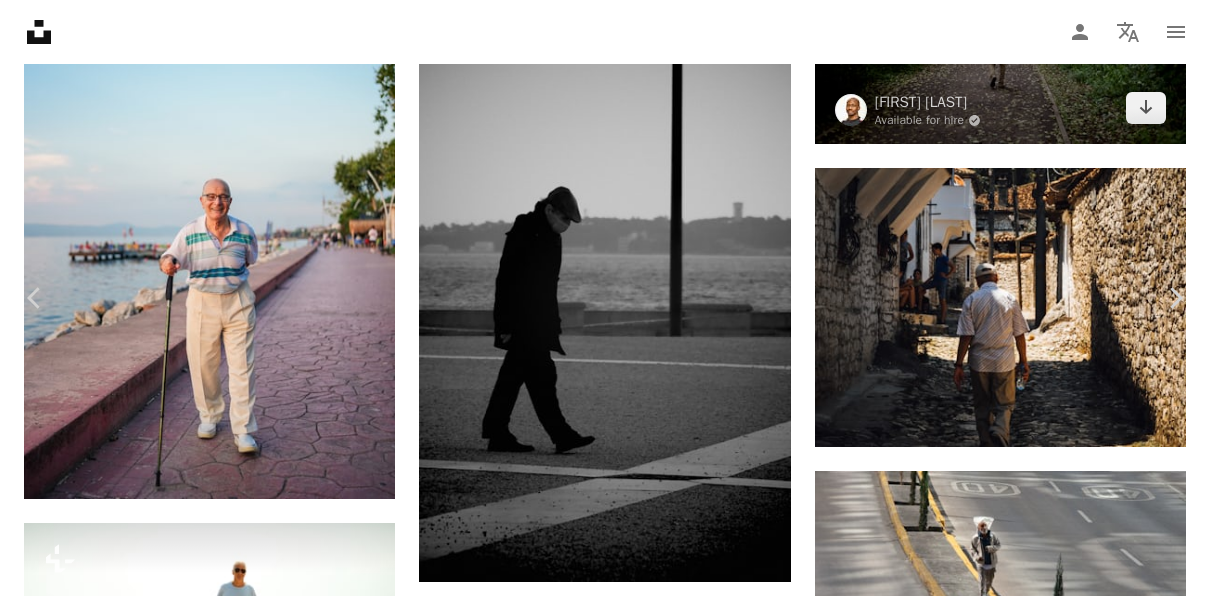 click at bounding box center (1000, 21) 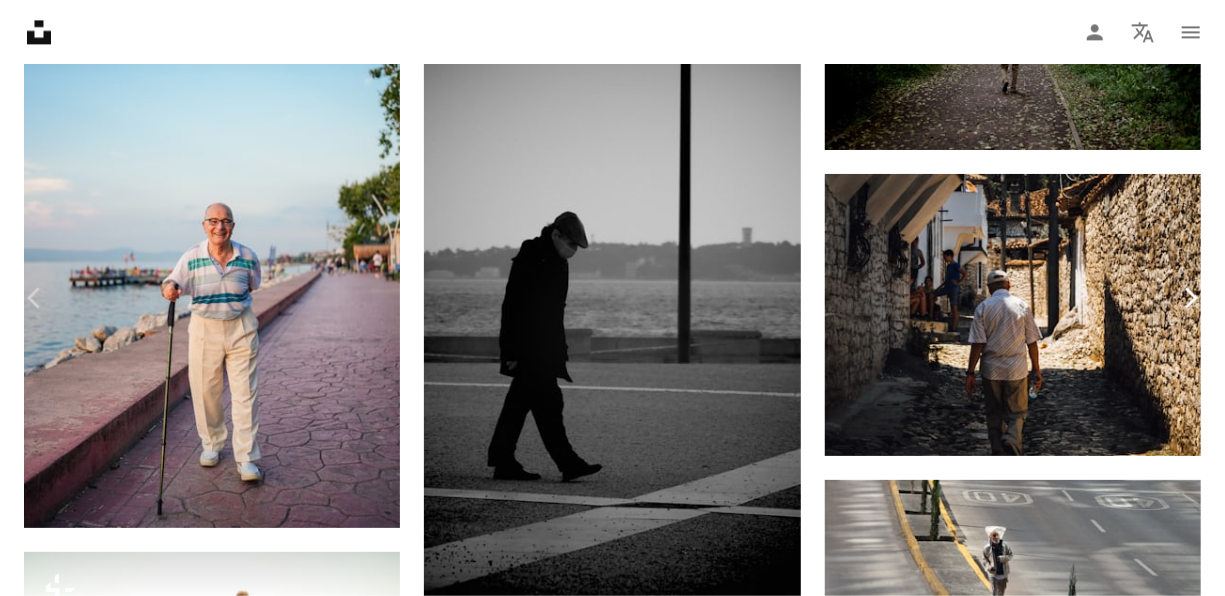 click on "Chevron right" at bounding box center (1190, 298) 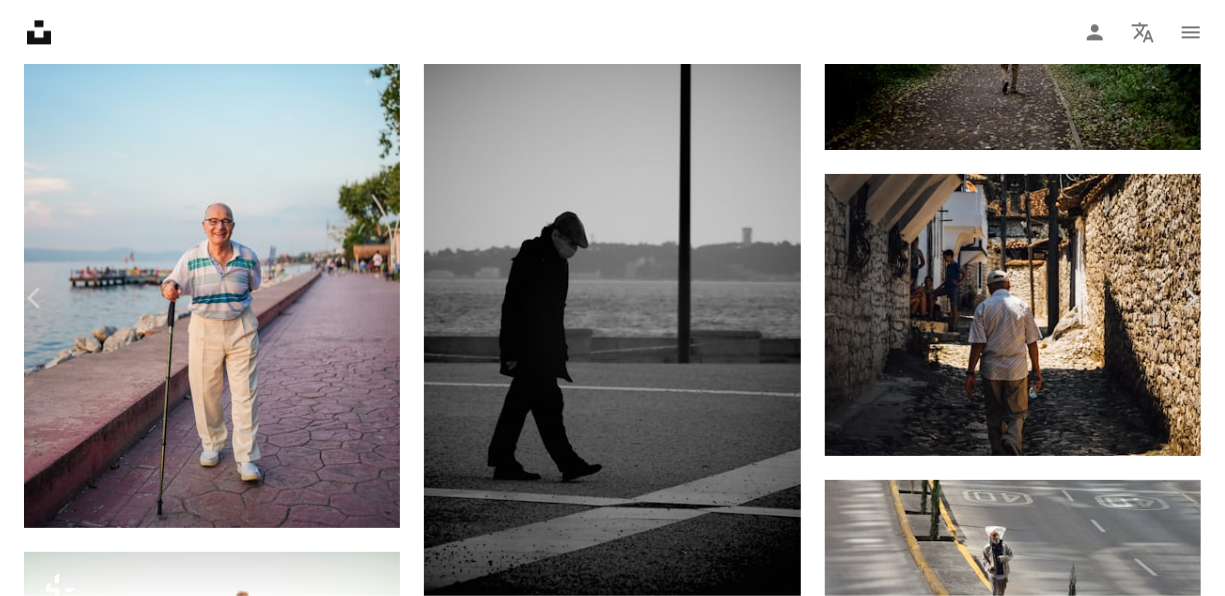 click on "An X shape" at bounding box center (20, 20) 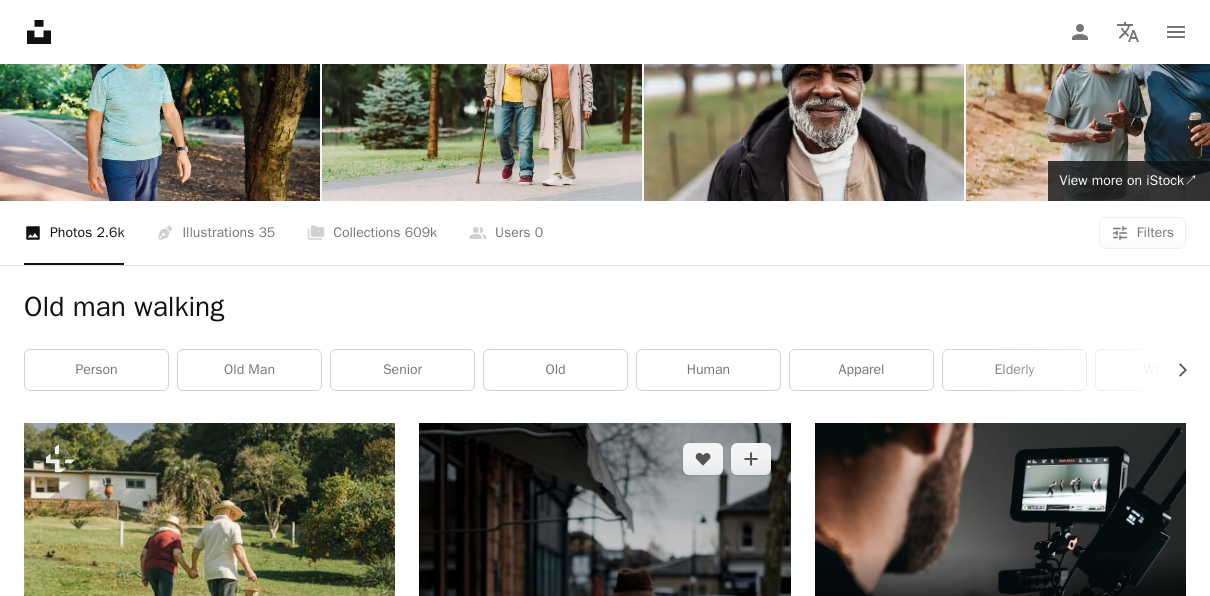 scroll, scrollTop: 93, scrollLeft: 0, axis: vertical 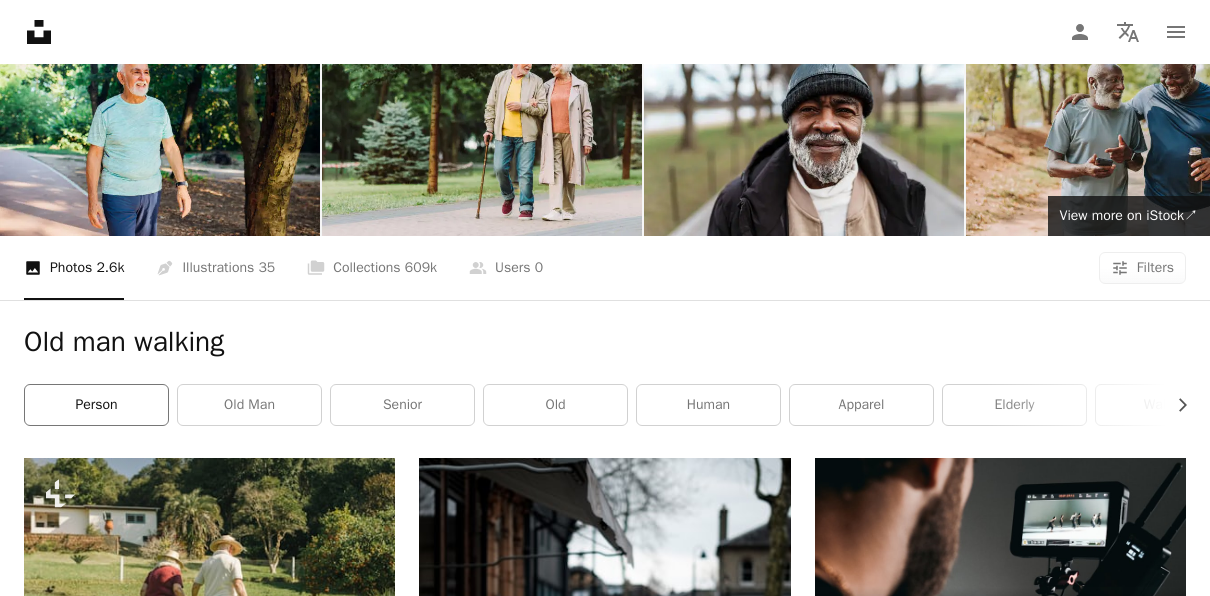 click on "person" at bounding box center (96, 405) 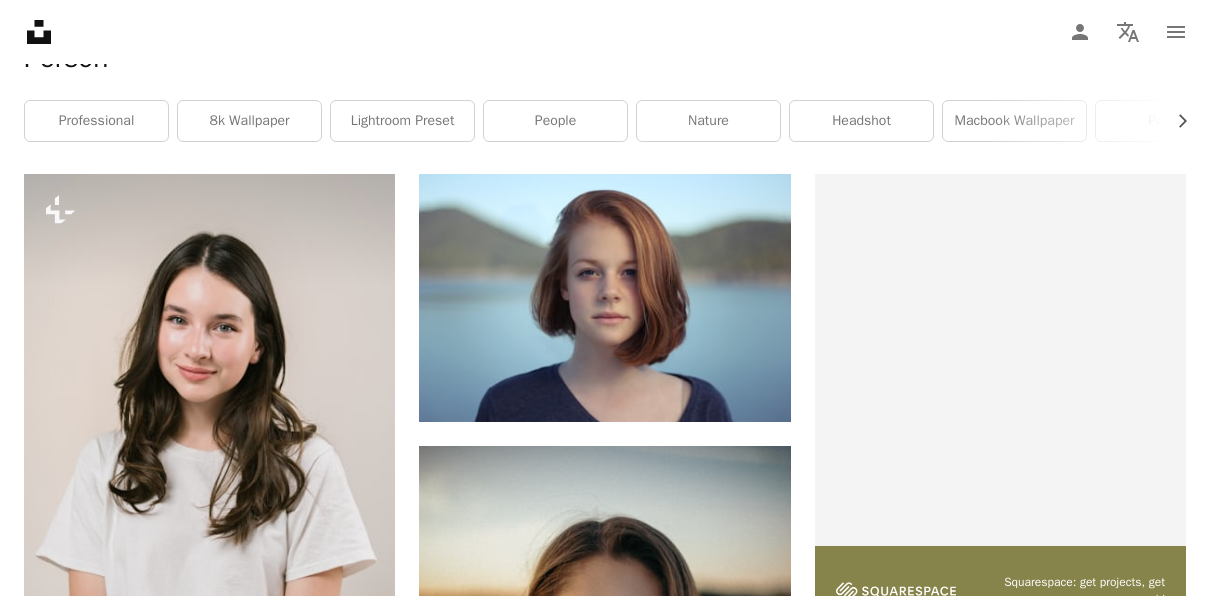 scroll, scrollTop: 0, scrollLeft: 0, axis: both 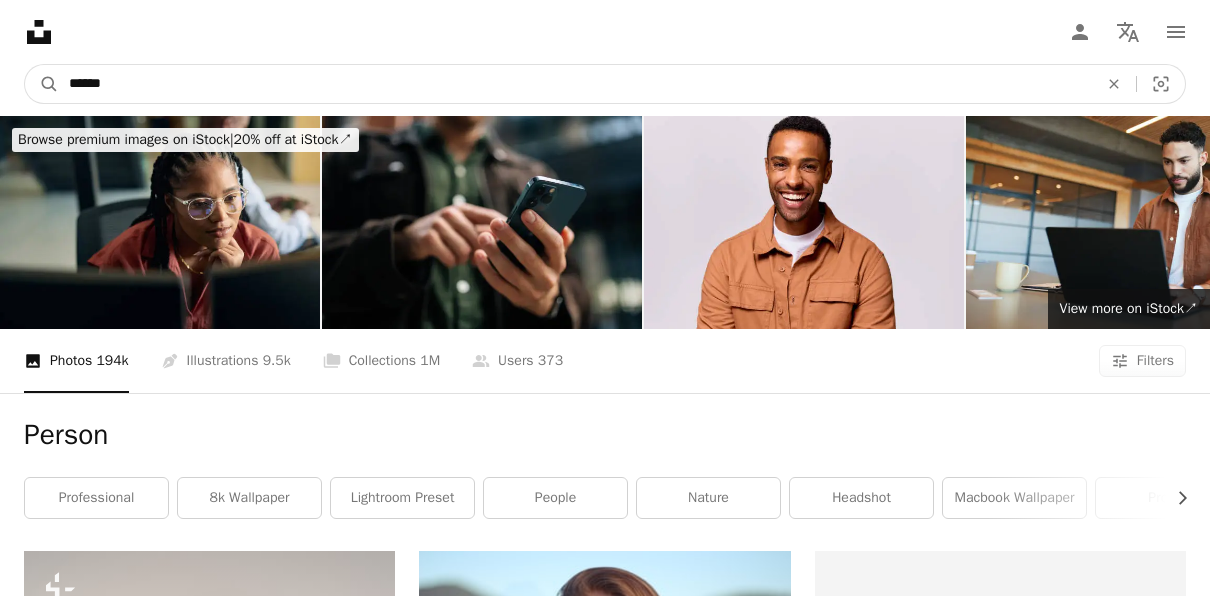 click on "******" at bounding box center (575, 84) 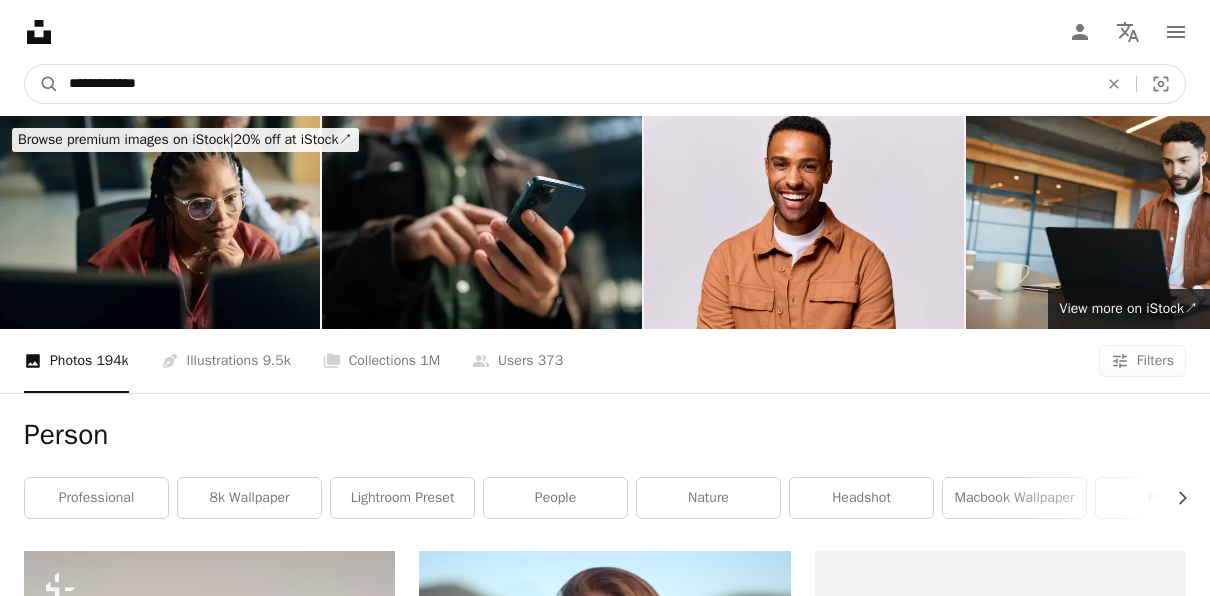 type on "**********" 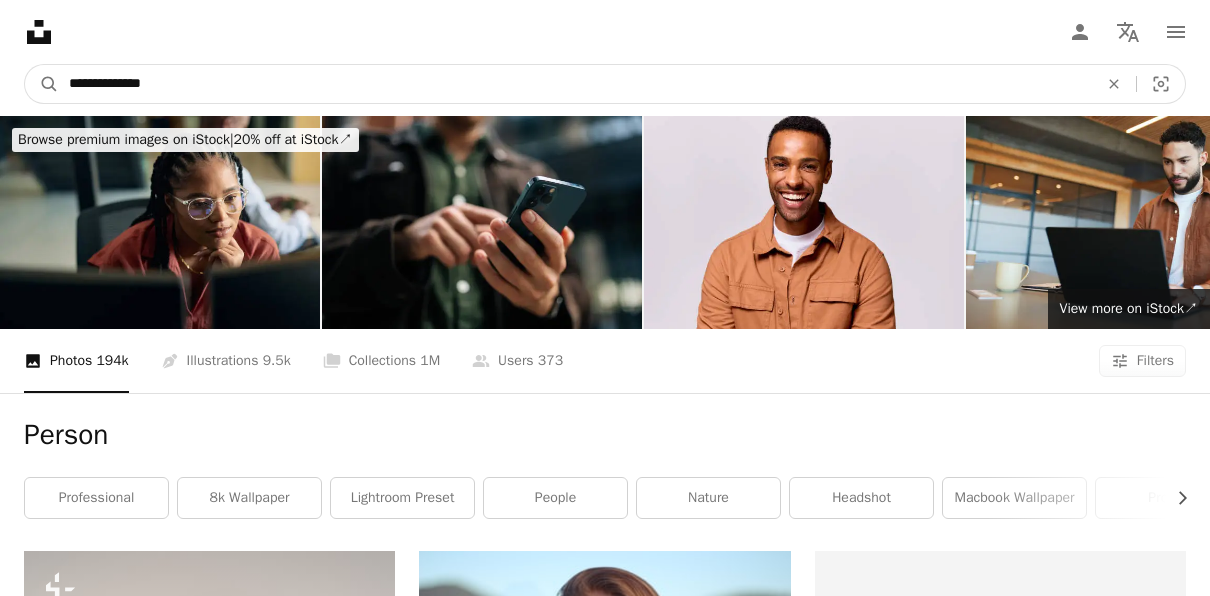 click on "A magnifying glass" at bounding box center [42, 84] 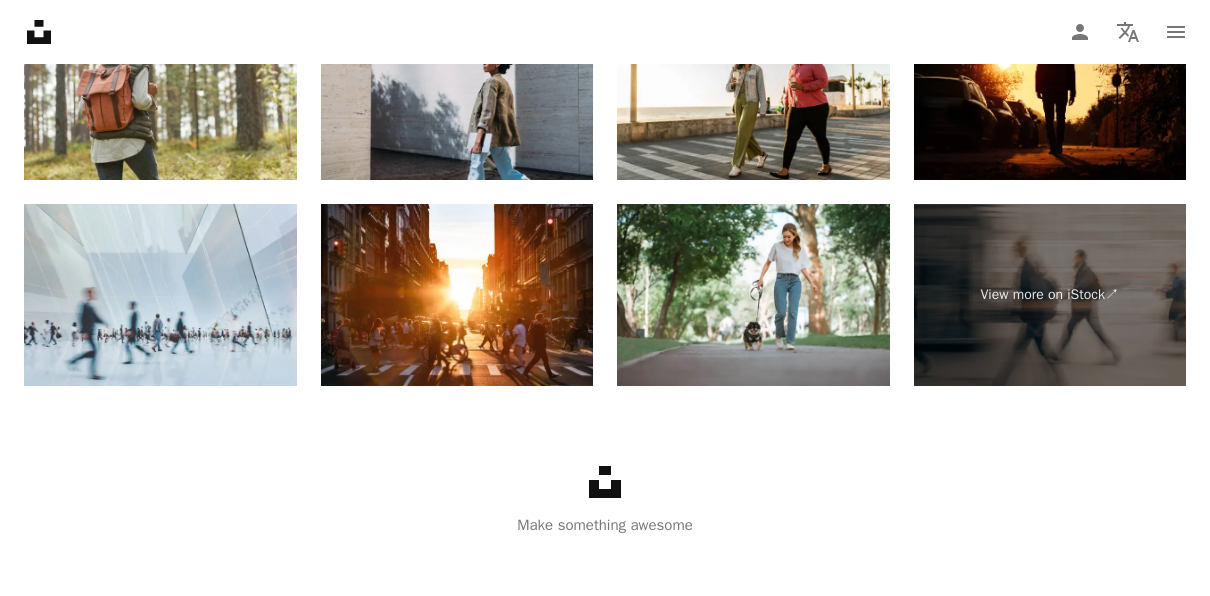 scroll, scrollTop: 4313, scrollLeft: 0, axis: vertical 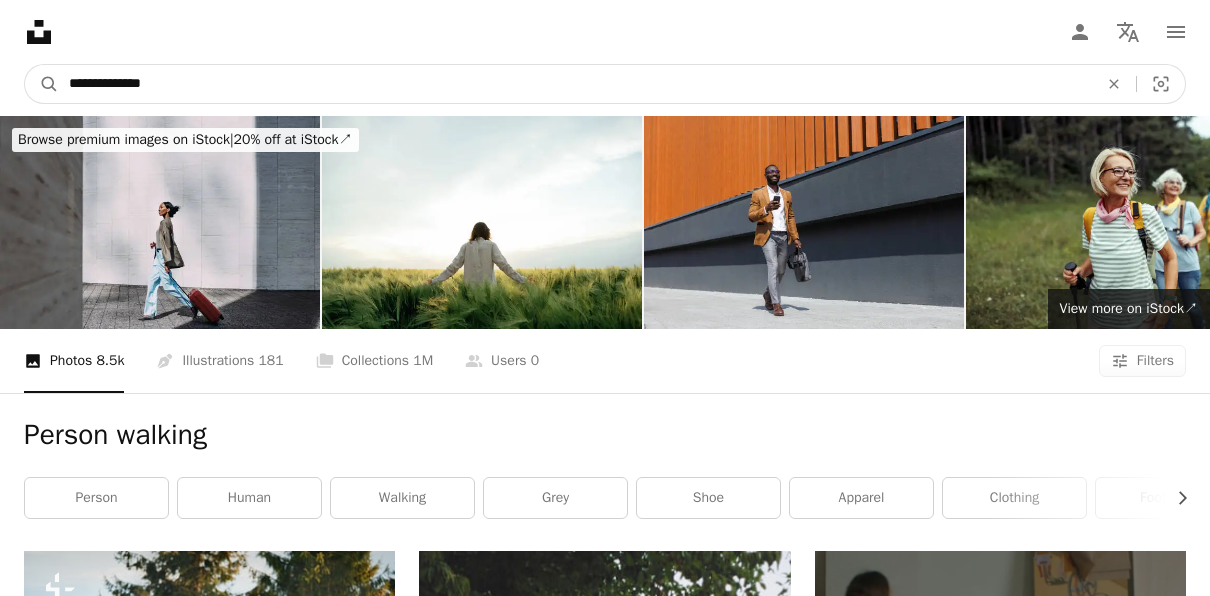 click on "**********" at bounding box center (575, 84) 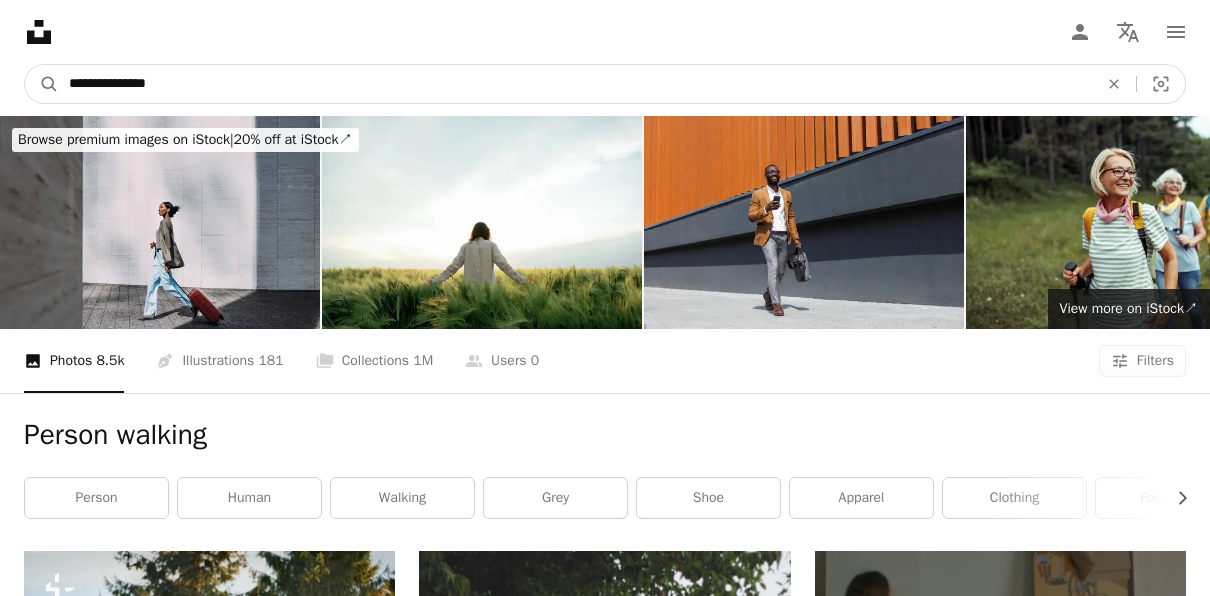 type on "**********" 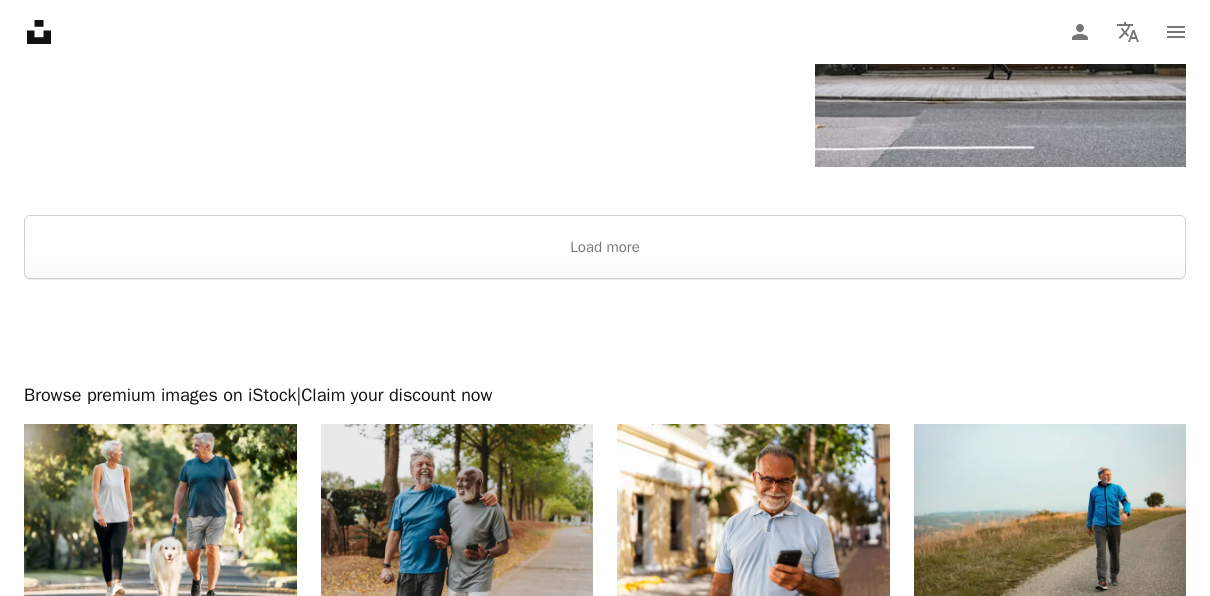 scroll, scrollTop: 6522, scrollLeft: 0, axis: vertical 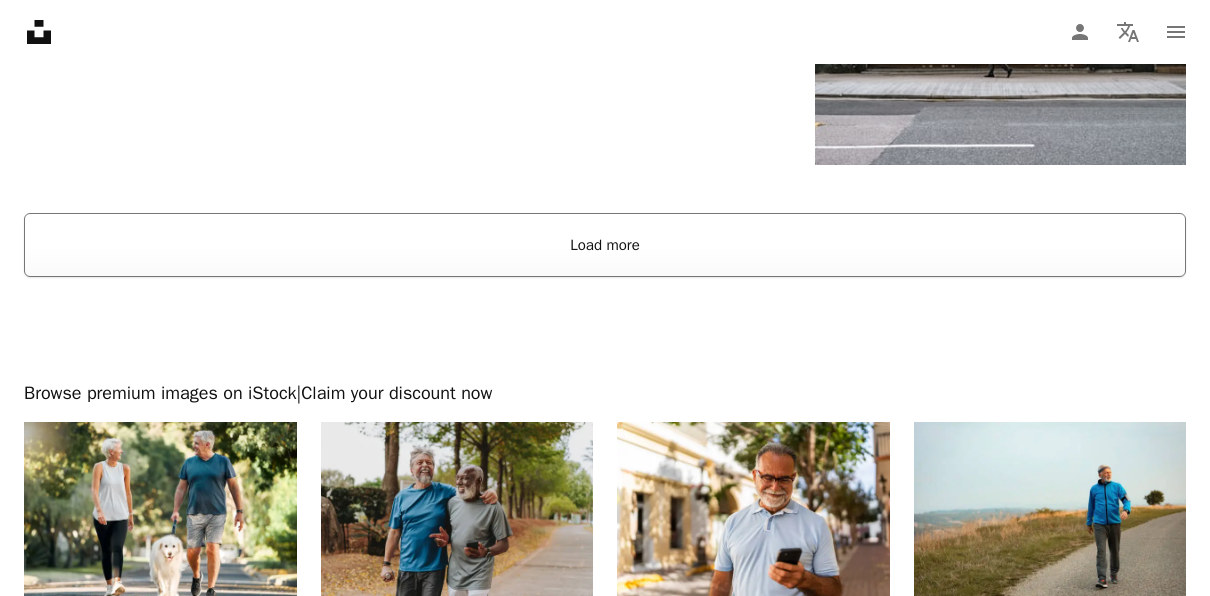 click on "Load more" at bounding box center (605, 245) 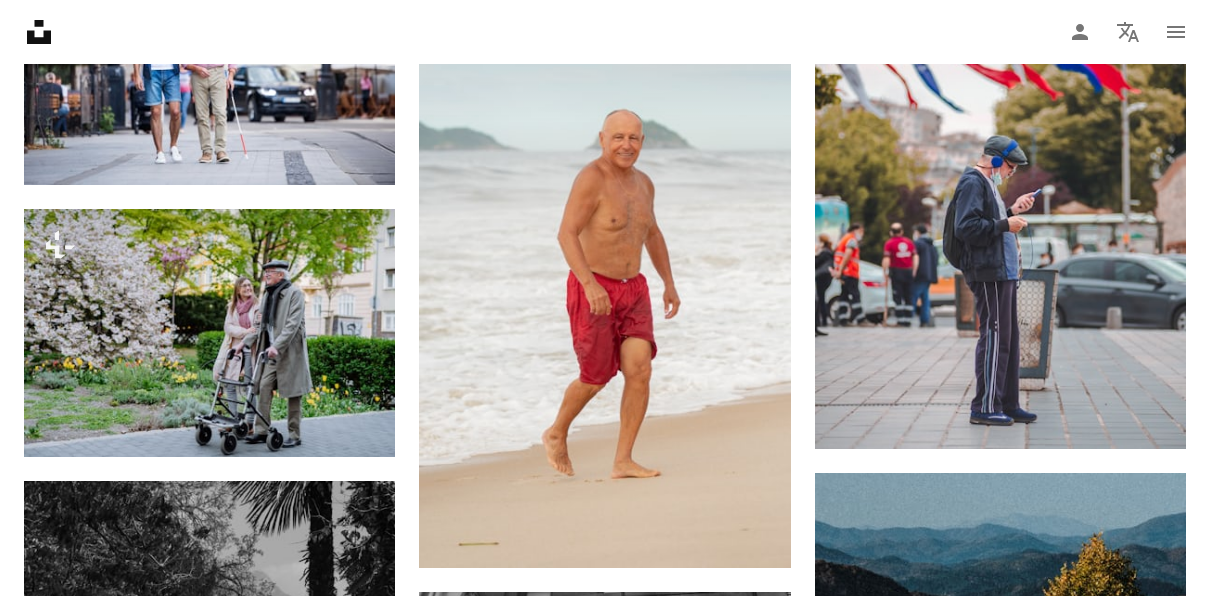 scroll, scrollTop: 10834, scrollLeft: 0, axis: vertical 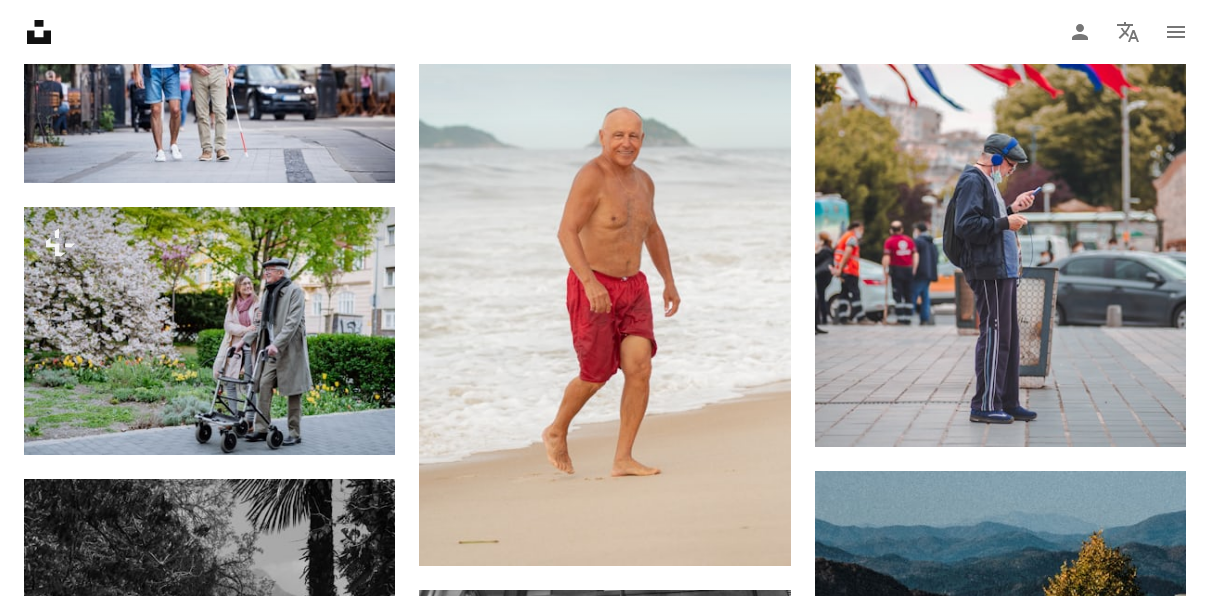click on "[FIRST] [LAST]" at bounding box center [209, -2900] 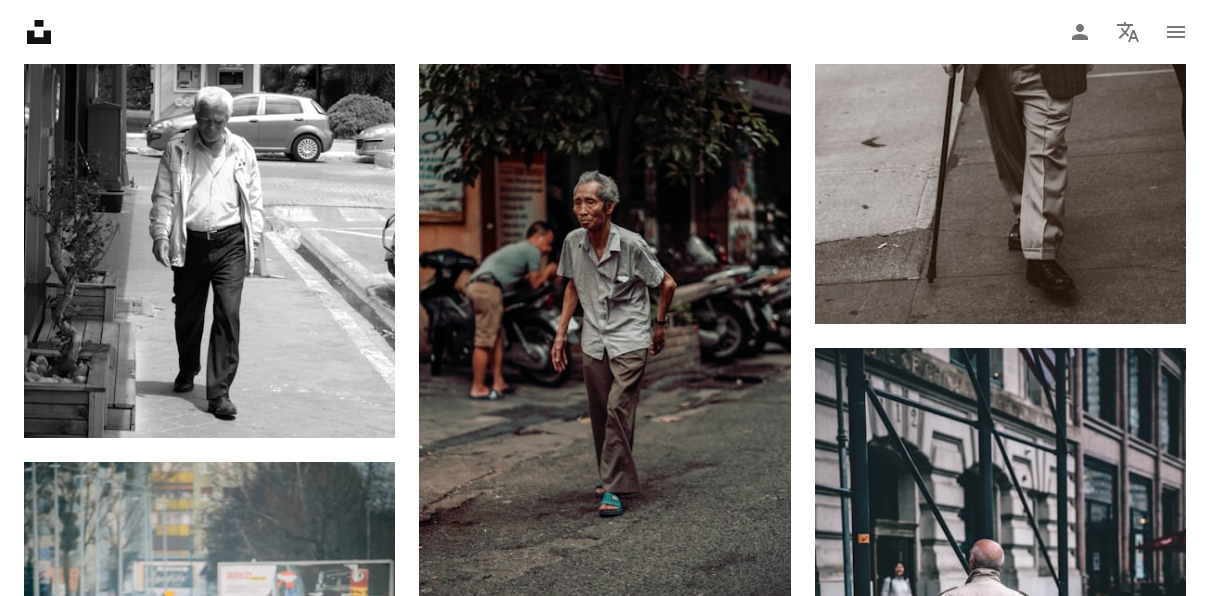 scroll, scrollTop: 24489, scrollLeft: 0, axis: vertical 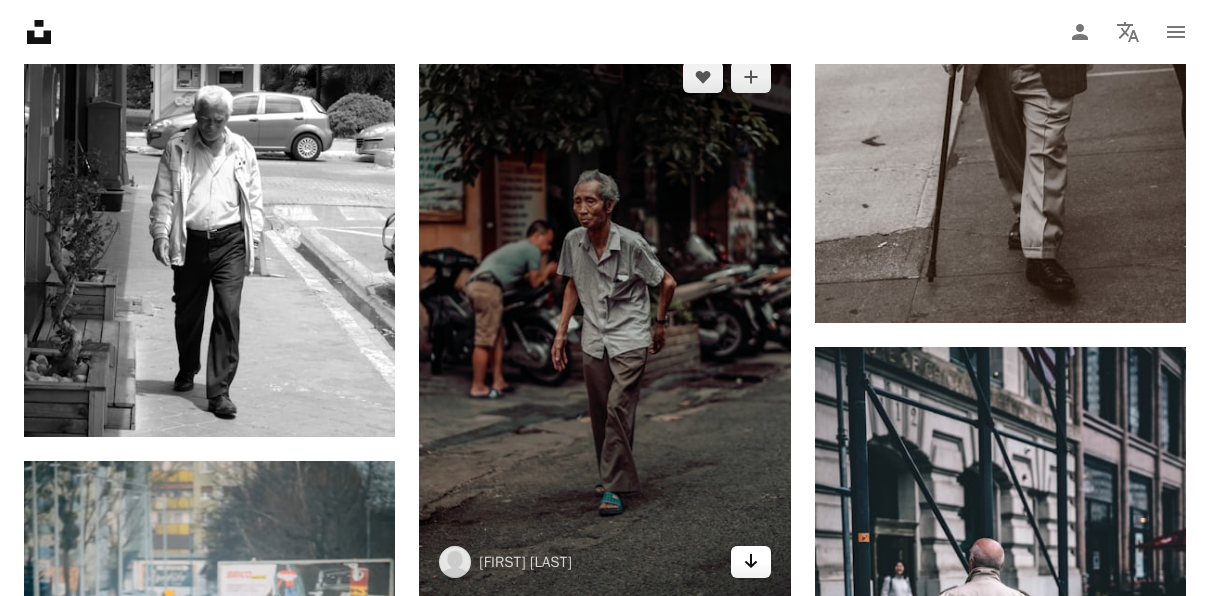 click on "Arrow pointing down" 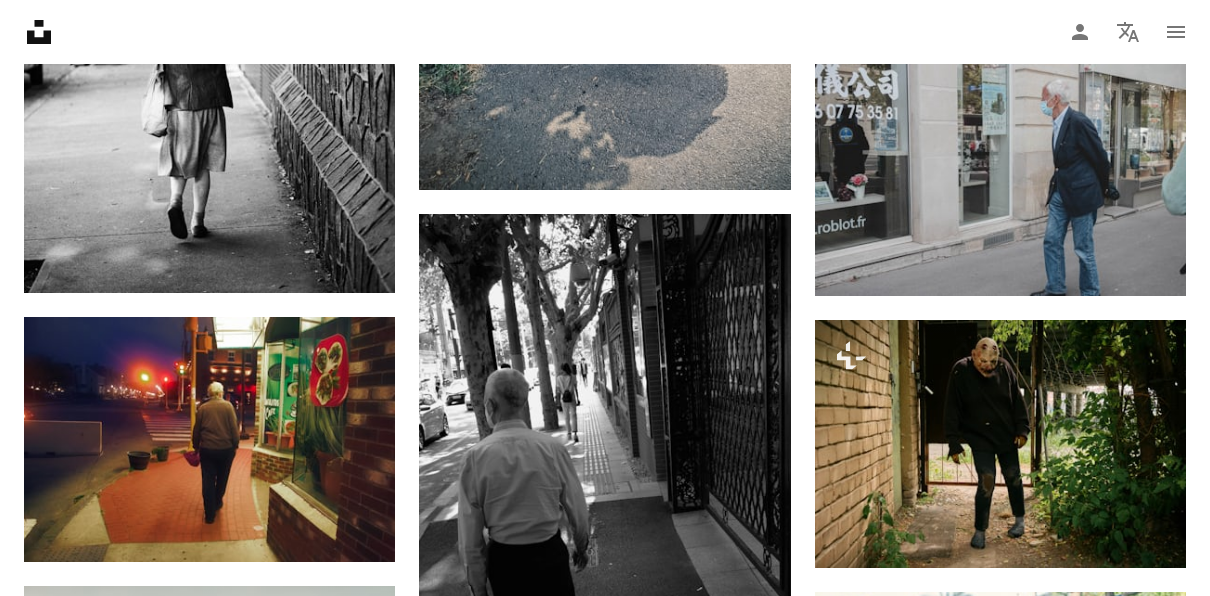 scroll, scrollTop: 32087, scrollLeft: 0, axis: vertical 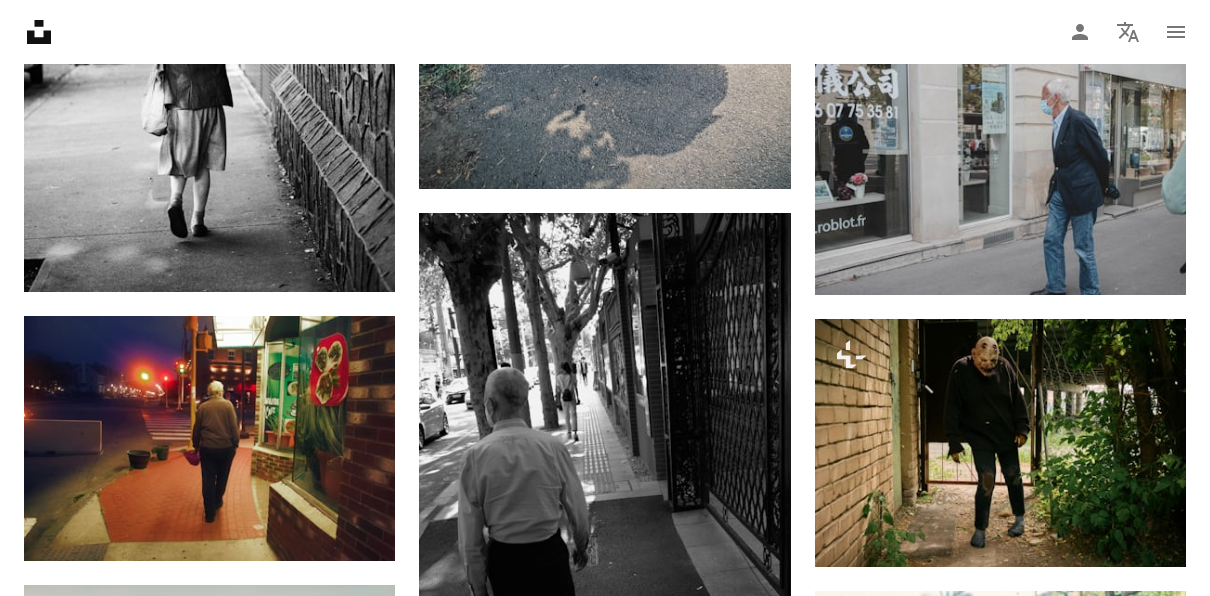 drag, startPoint x: 239, startPoint y: 36, endPoint x: 617, endPoint y: 27, distance: 378.10712 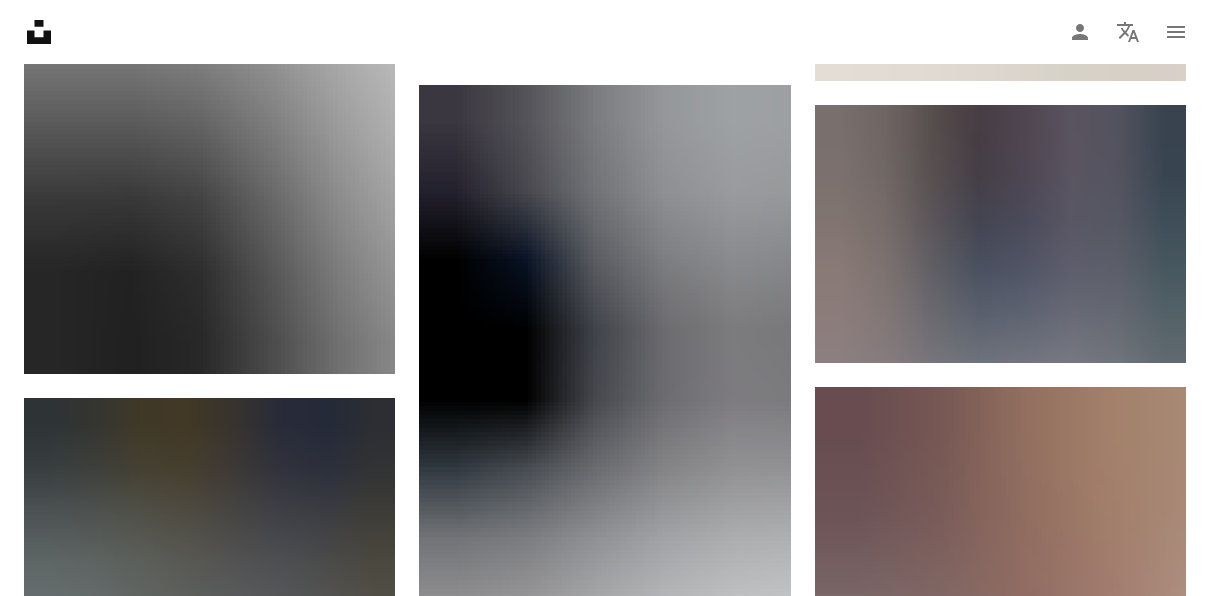 scroll, scrollTop: 0, scrollLeft: 0, axis: both 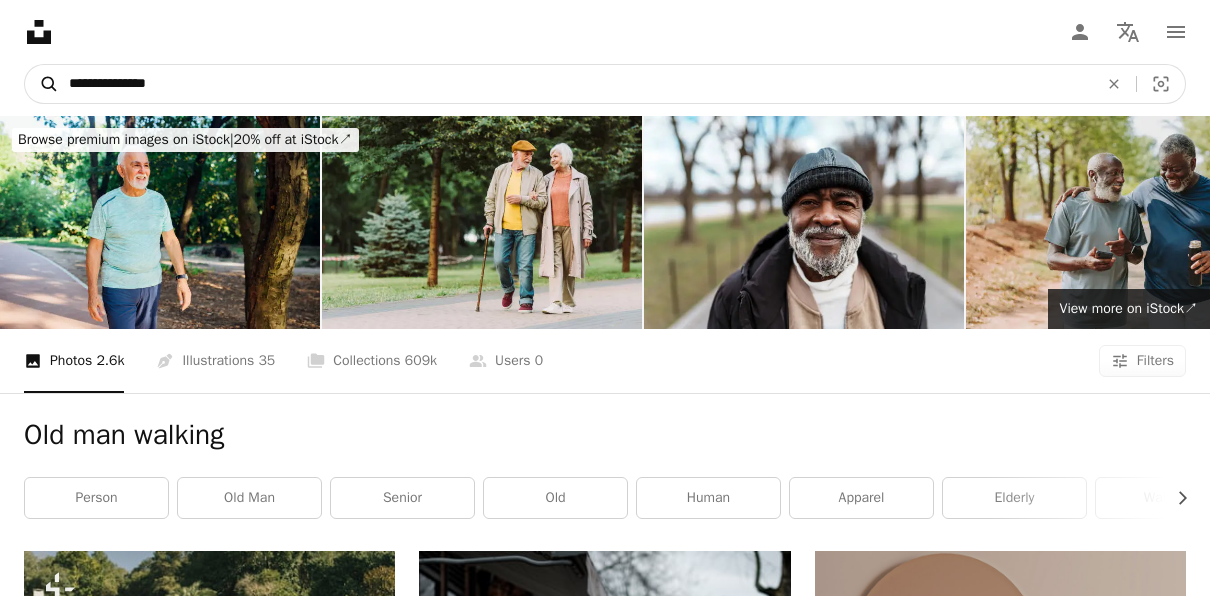drag, startPoint x: 116, startPoint y: 82, endPoint x: 46, endPoint y: 76, distance: 70.256676 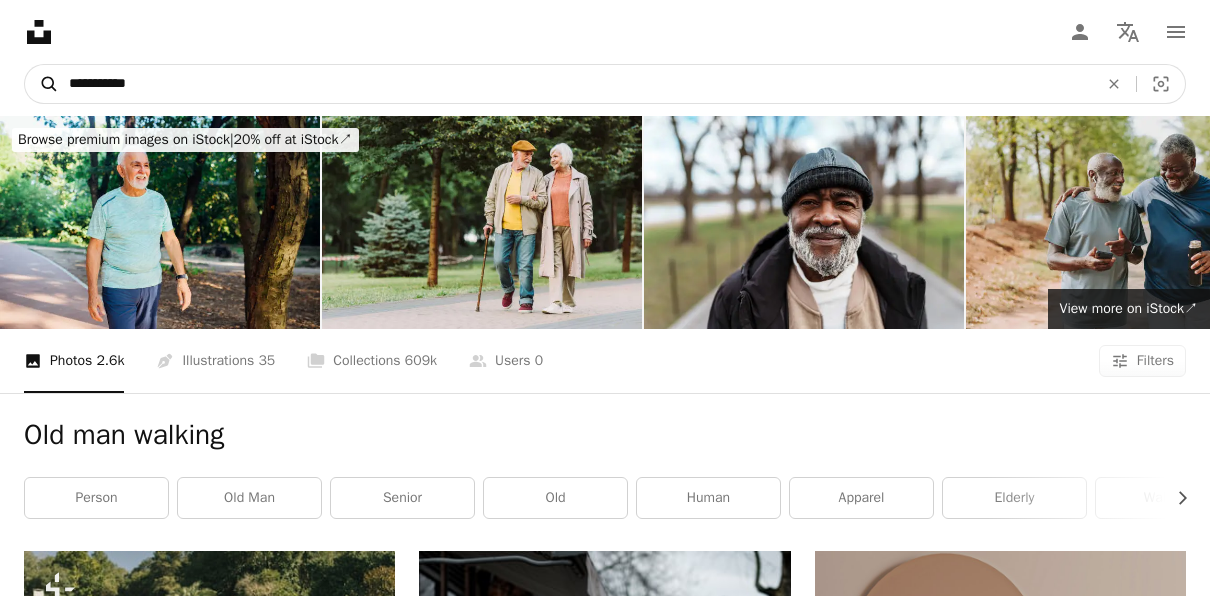 type on "**********" 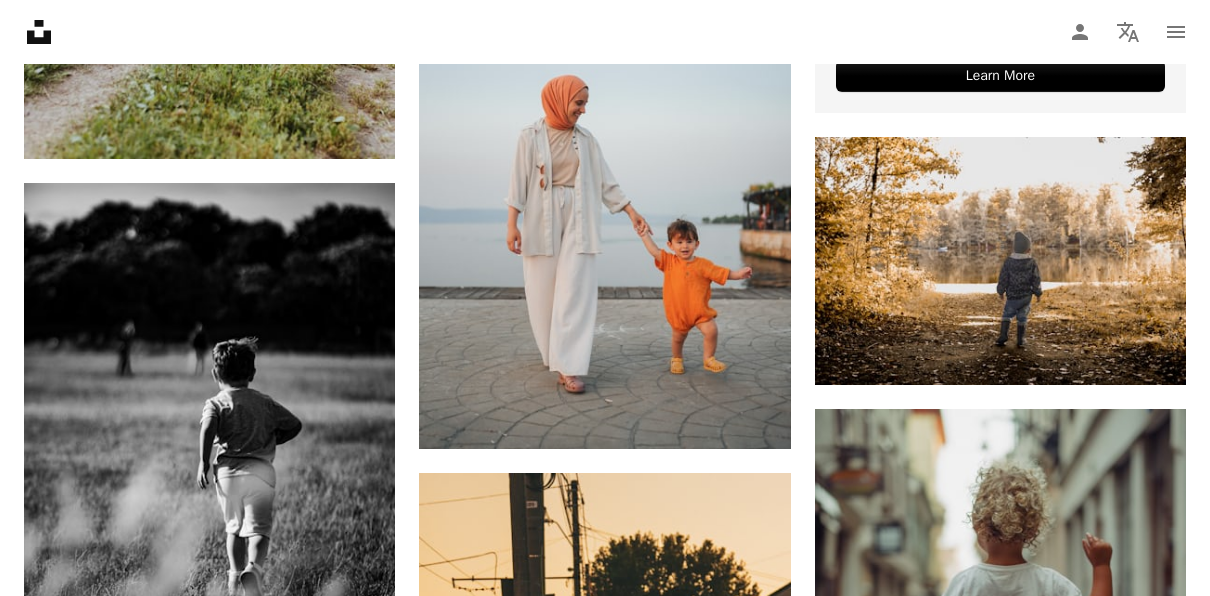 scroll, scrollTop: 0, scrollLeft: 0, axis: both 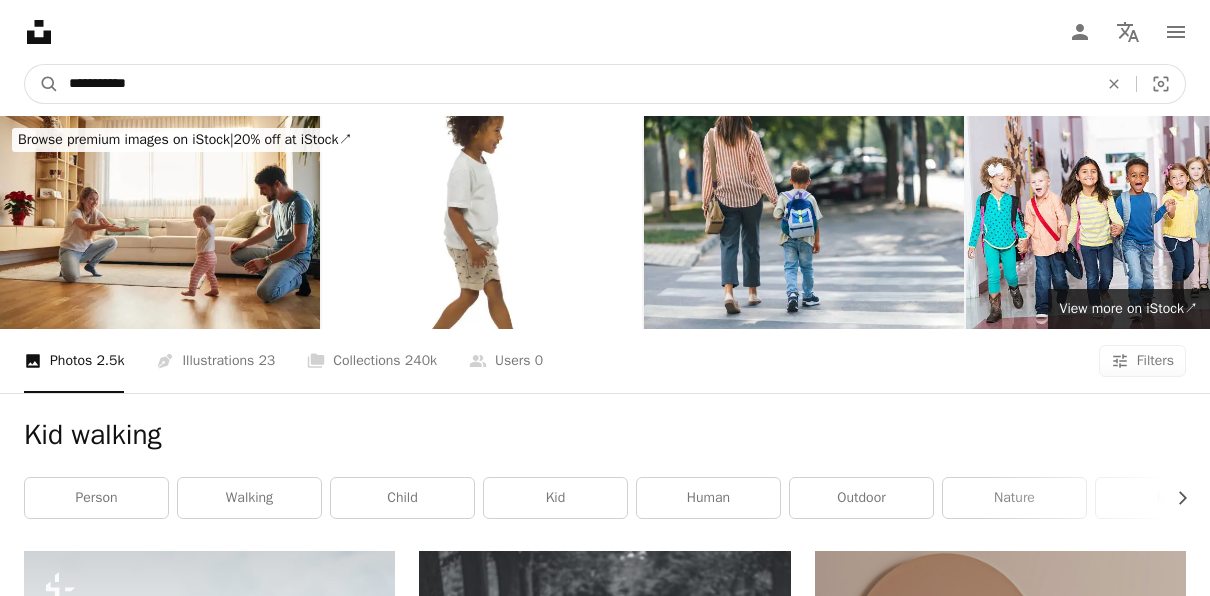 drag, startPoint x: 89, startPoint y: 85, endPoint x: -51, endPoint y: 93, distance: 140.22838 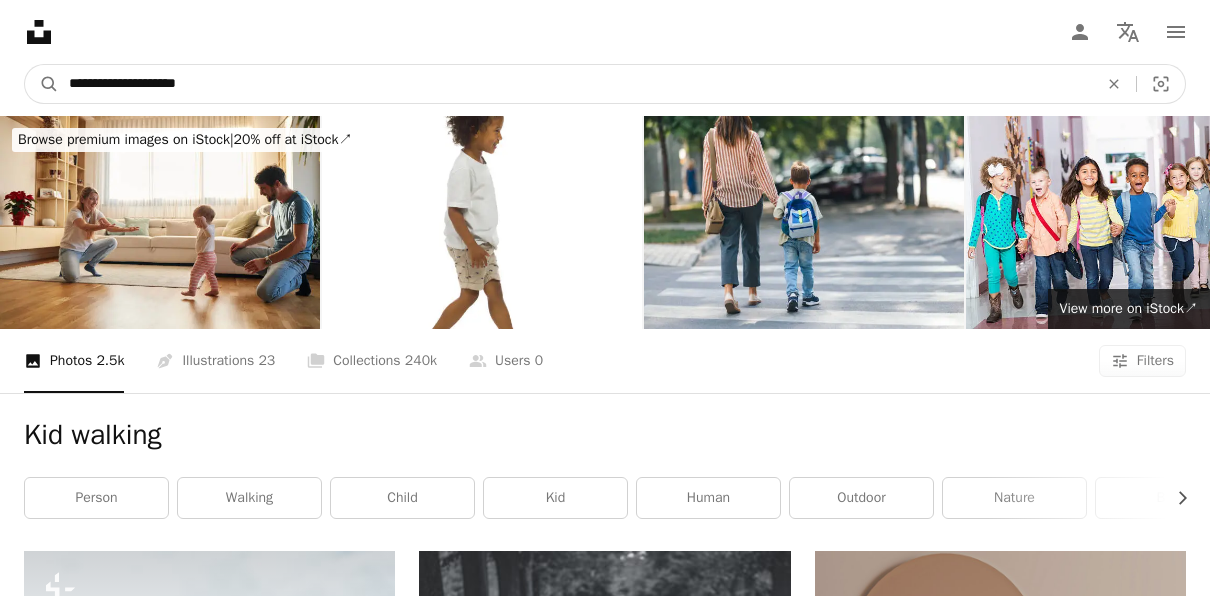 type on "**********" 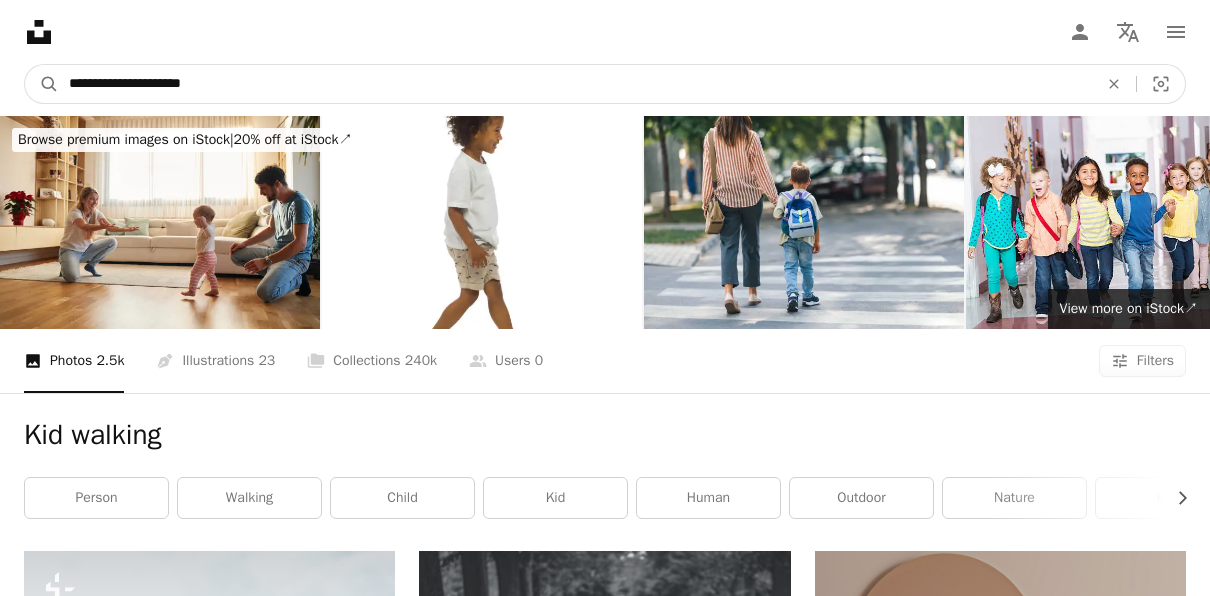 click on "A magnifying glass" at bounding box center (42, 84) 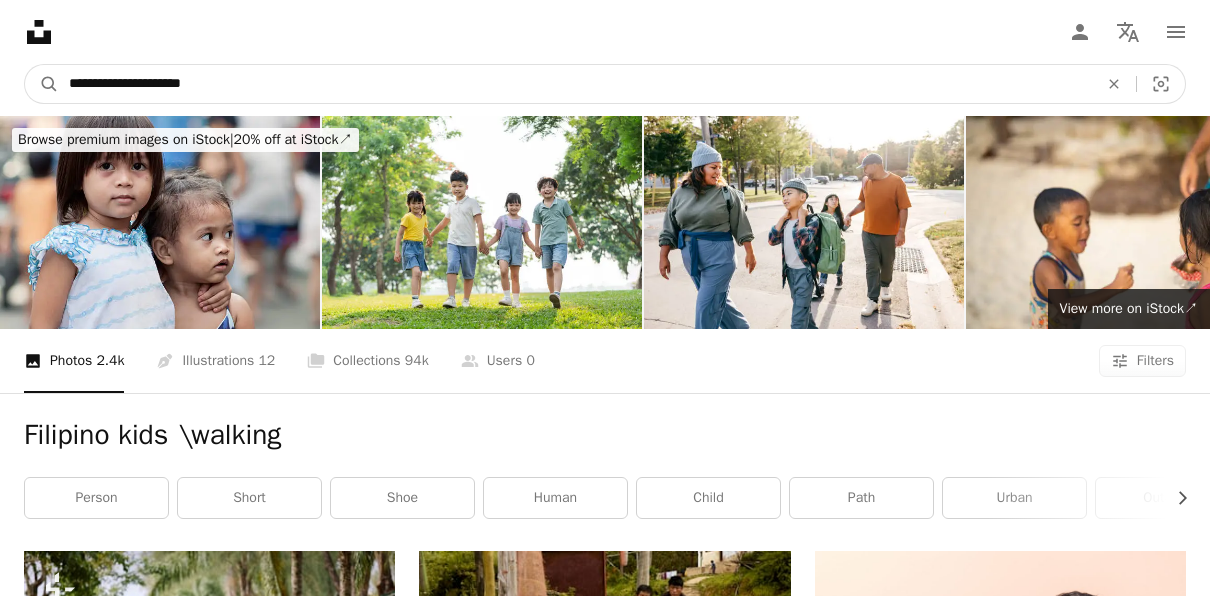 click on "**********" at bounding box center [575, 84] 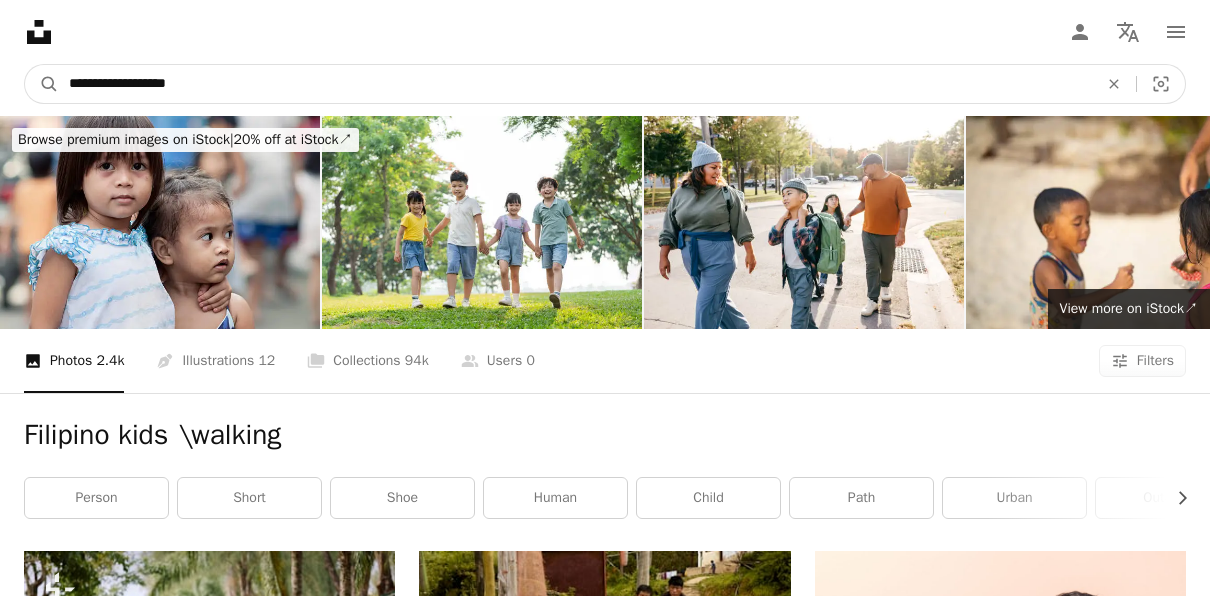 type on "**********" 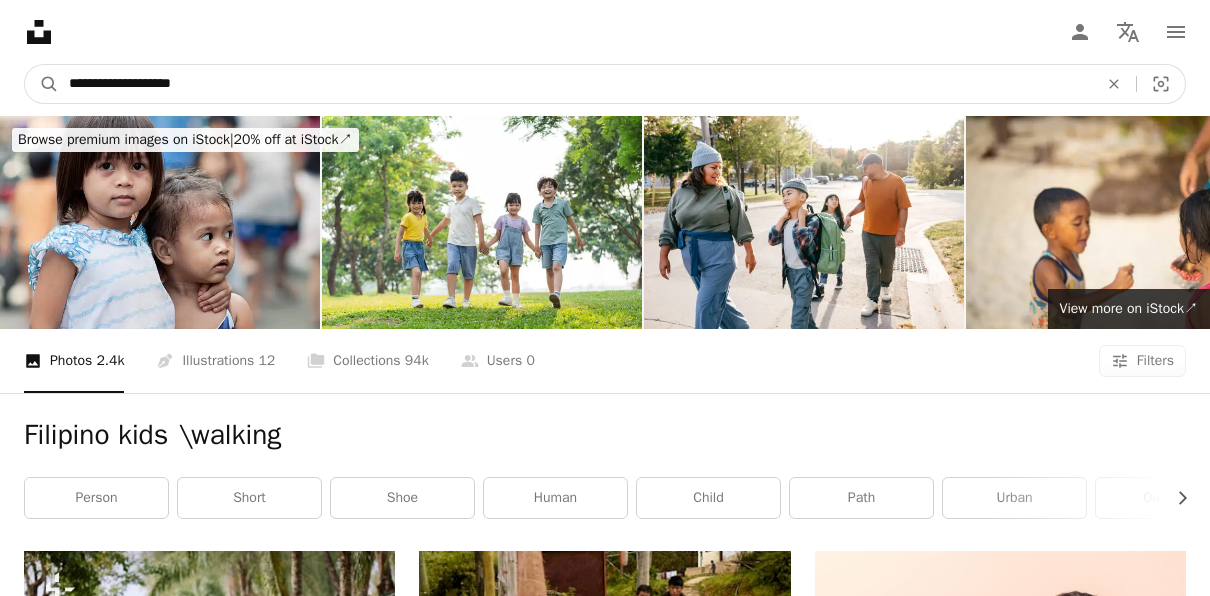 click on "A magnifying glass" at bounding box center [42, 84] 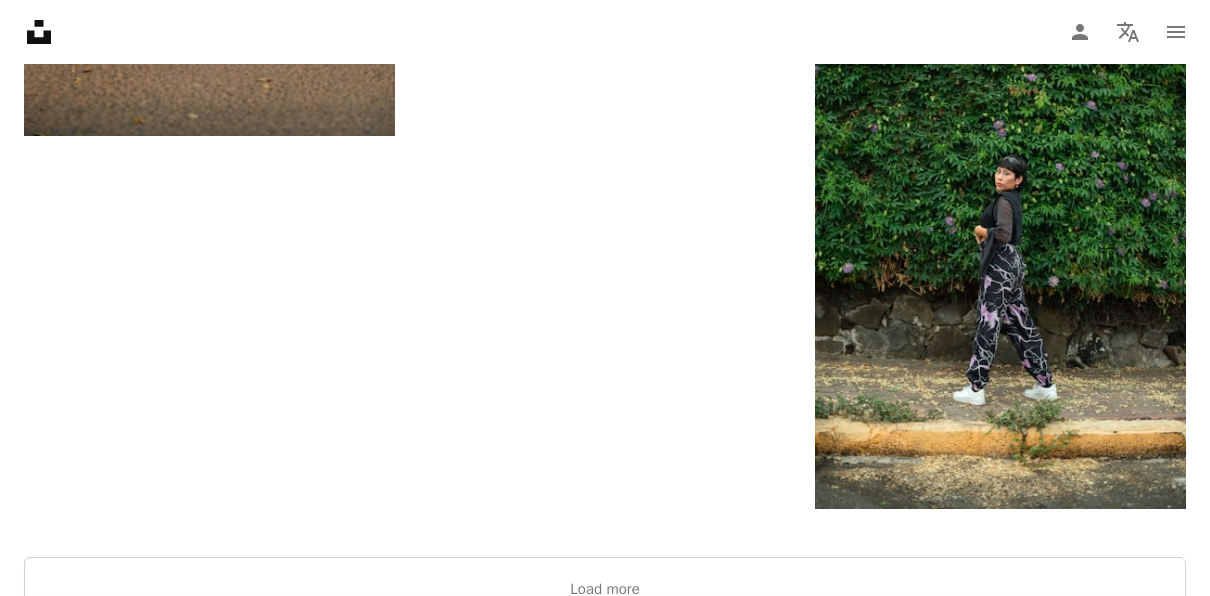 scroll, scrollTop: 3591, scrollLeft: 0, axis: vertical 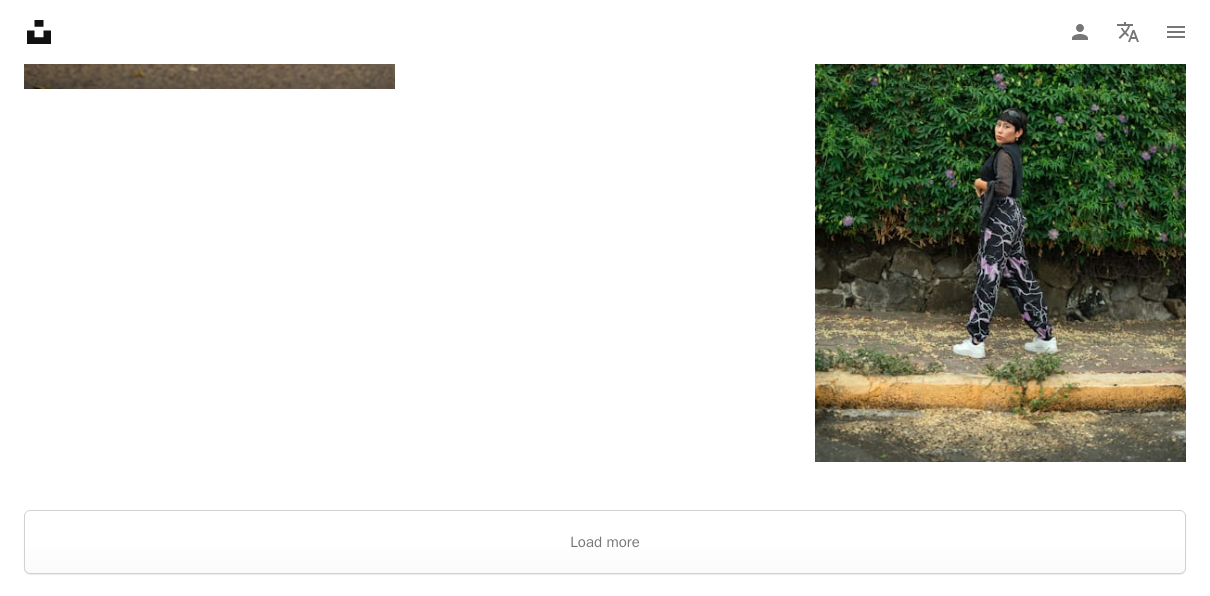 click on "Plus sign for Unsplash+ A heart A plus sign [FIRST] [LAST] For  Unsplash+ A lock Download A heart A plus sign [FIRST] [LAST] Arrow pointing down Plus sign for Unsplash+ A heart A plus sign [FIRST] [LAST] For  Unsplash+ A lock Download Plus sign for Unsplash+ A heart A plus sign [FIRST] [LAST] For  Unsplash+ A lock Download A heart A plus sign [FIRST] [LAST] Available for hire A checkmark inside of a circle Arrow pointing down A heart A plus sign [FIRST] [LAST] Available for hire A checkmark inside of a circle Arrow pointing down A heart A plus sign [FIRST] [LAST] Arrow pointing down A heart A plus sign [FIRST] For  Unsplash+ A lock Download A heart A plus sign [GENDER] [LAST] Arrow pointing down A heart A plus sign [FIRST] [LAST] Available for hire A checkmark inside of a circle Arrow pointing down A heart A plus sign [FIRST] [LAST] Arrow pointing down A heart A plus sign A heart A heart" at bounding box center [605, -1289] 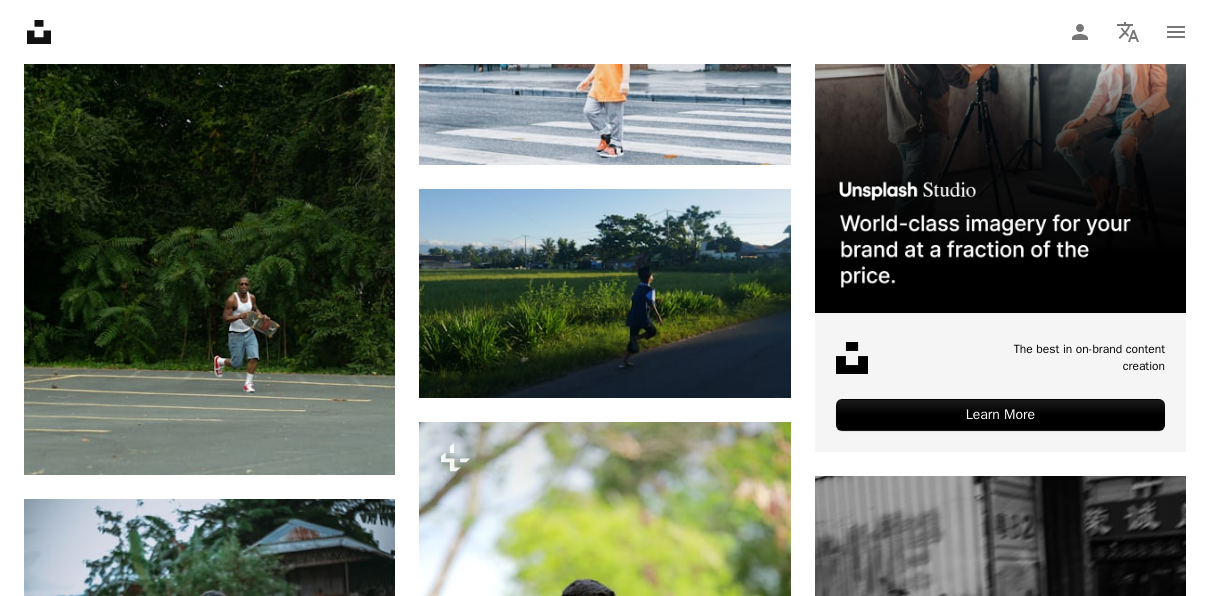scroll, scrollTop: 611, scrollLeft: 0, axis: vertical 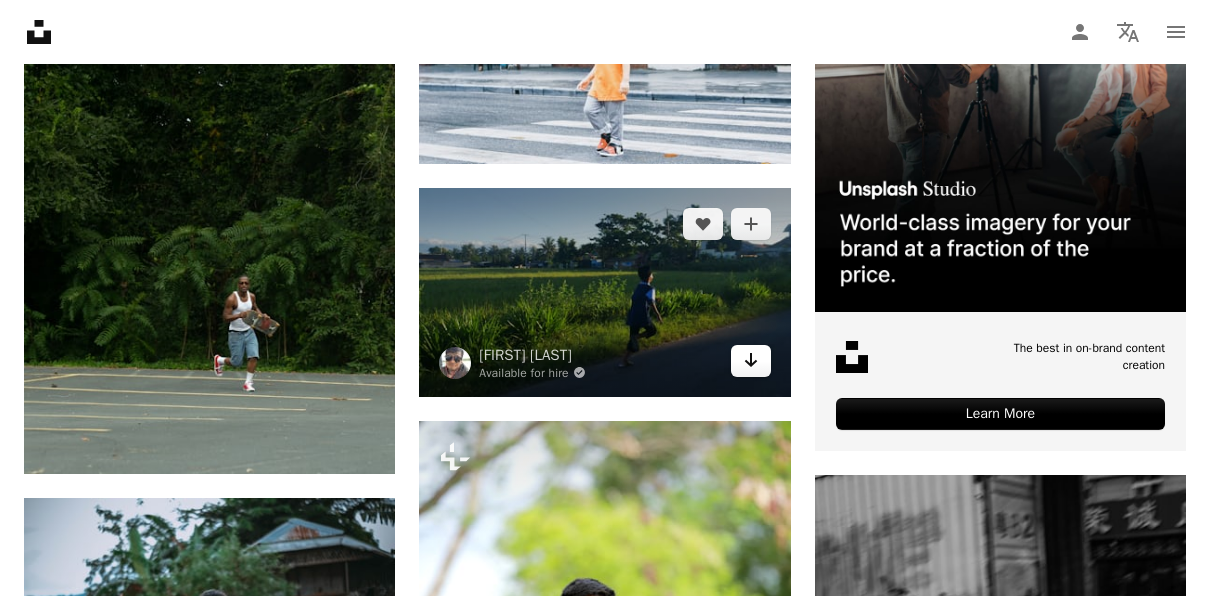 click on "Arrow pointing down" at bounding box center (751, 361) 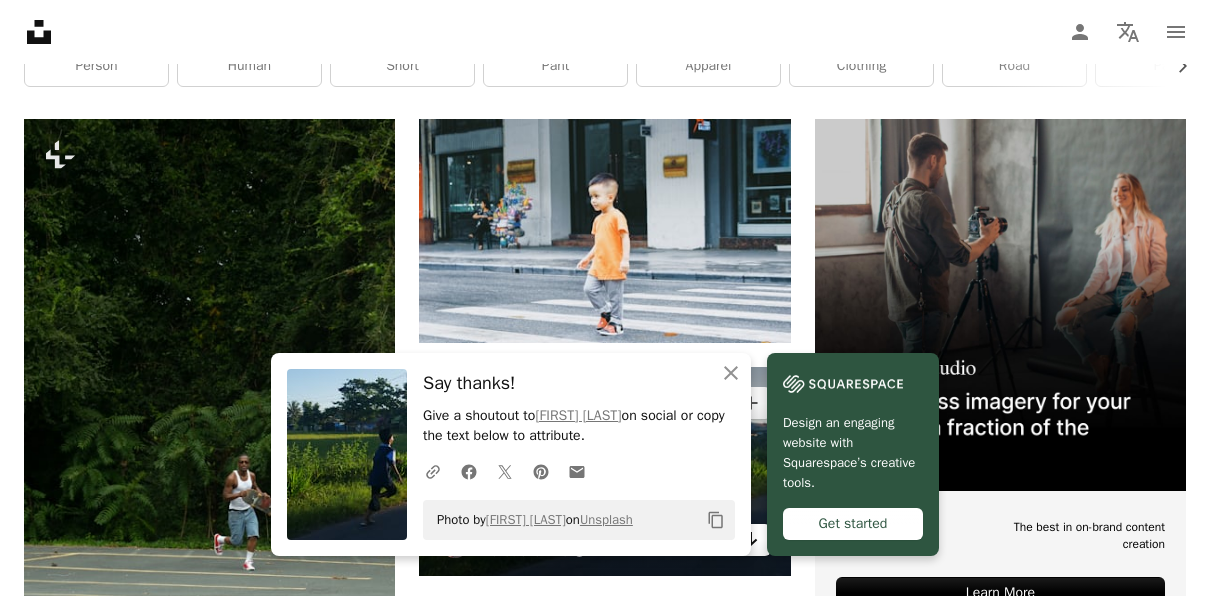 scroll, scrollTop: 431, scrollLeft: 0, axis: vertical 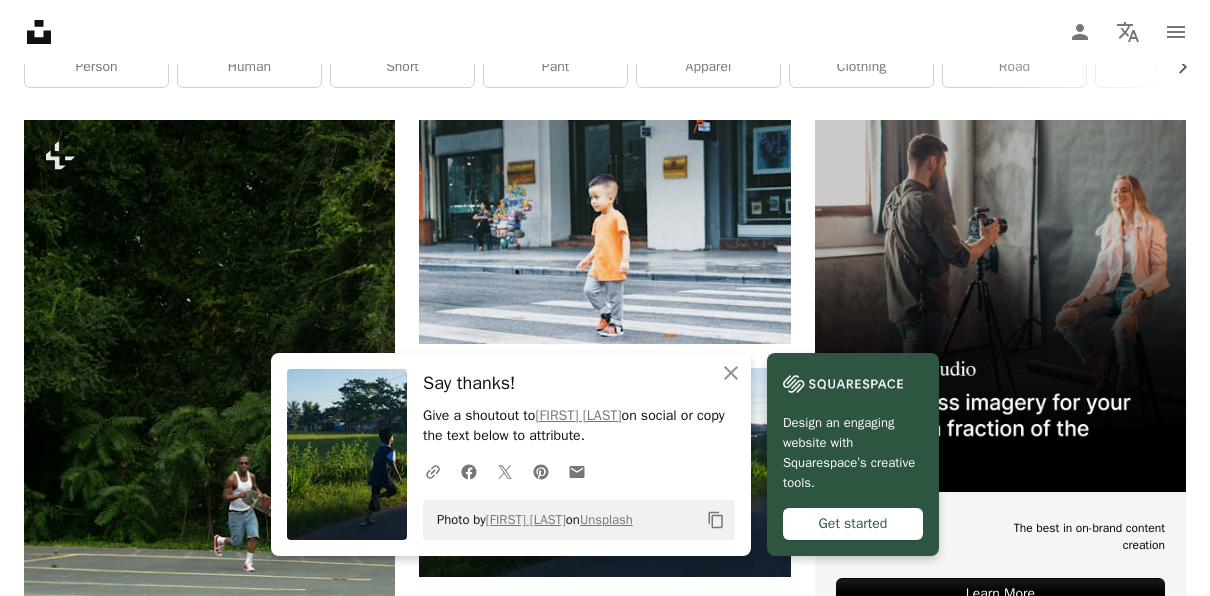 click on "[NATIONALITY] [AGE_GROUP] walking Chevron right person human short pant apparel clothing road path child kid shoe [COUNTRY]" at bounding box center (605, 41) 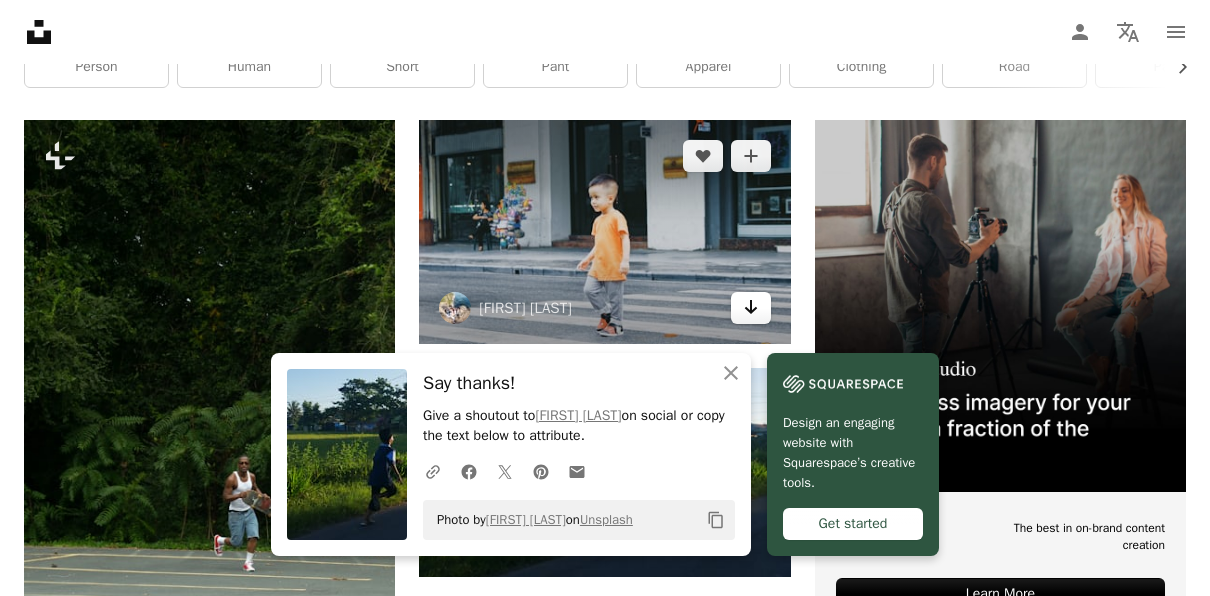 click on "Arrow pointing down" at bounding box center (751, 308) 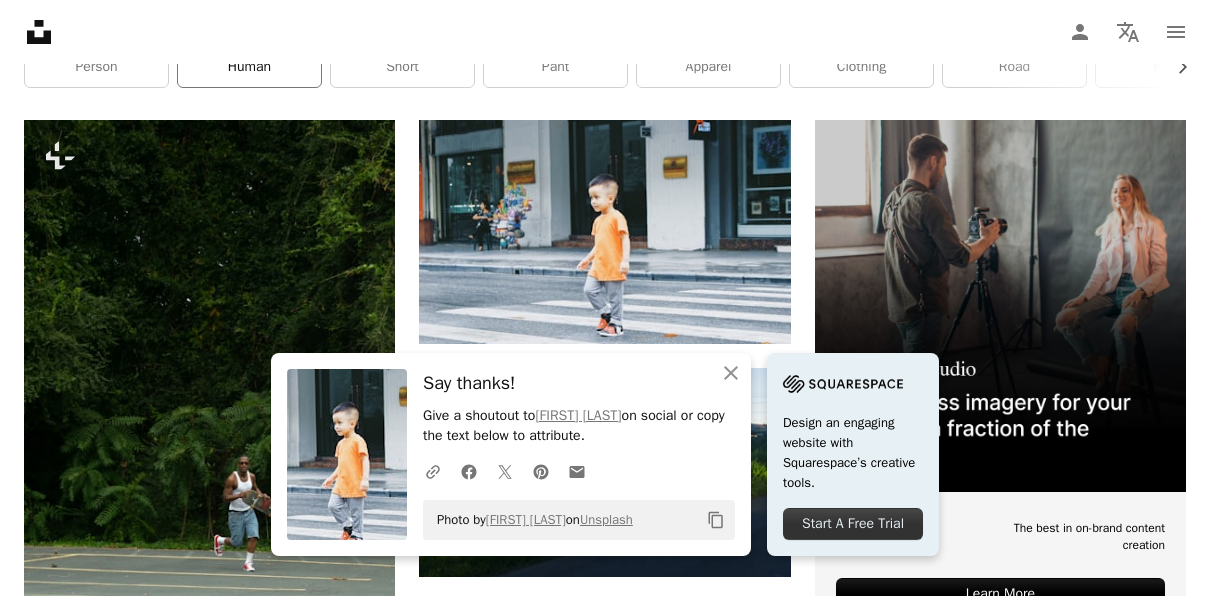 scroll, scrollTop: 0, scrollLeft: 0, axis: both 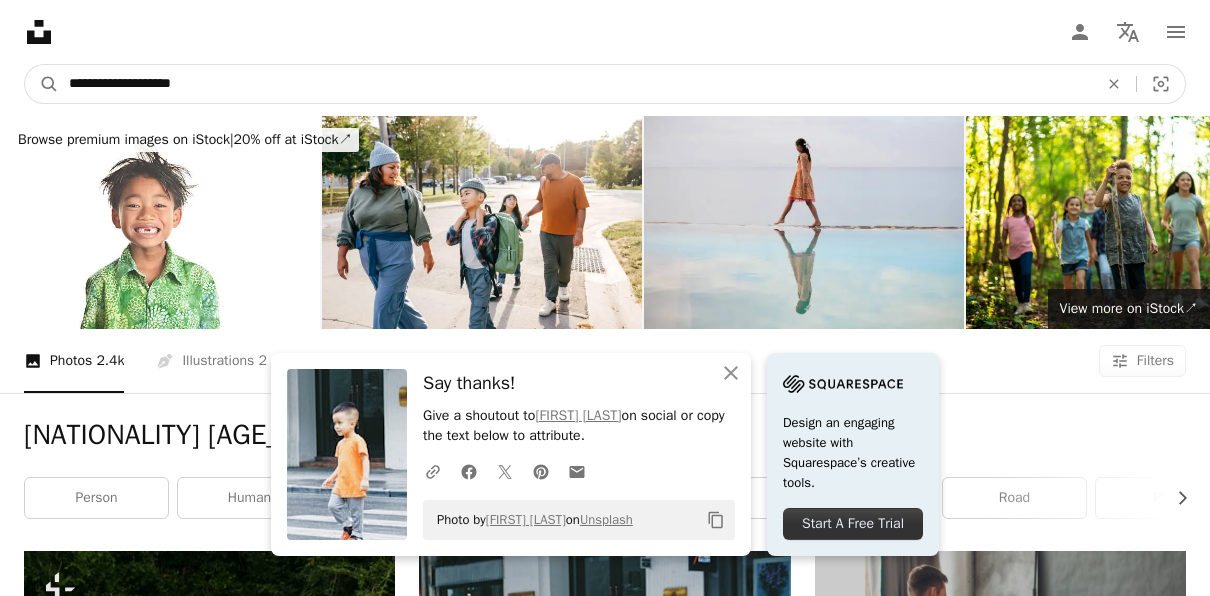 drag, startPoint x: 105, startPoint y: 86, endPoint x: 21, endPoint y: 53, distance: 90.24966 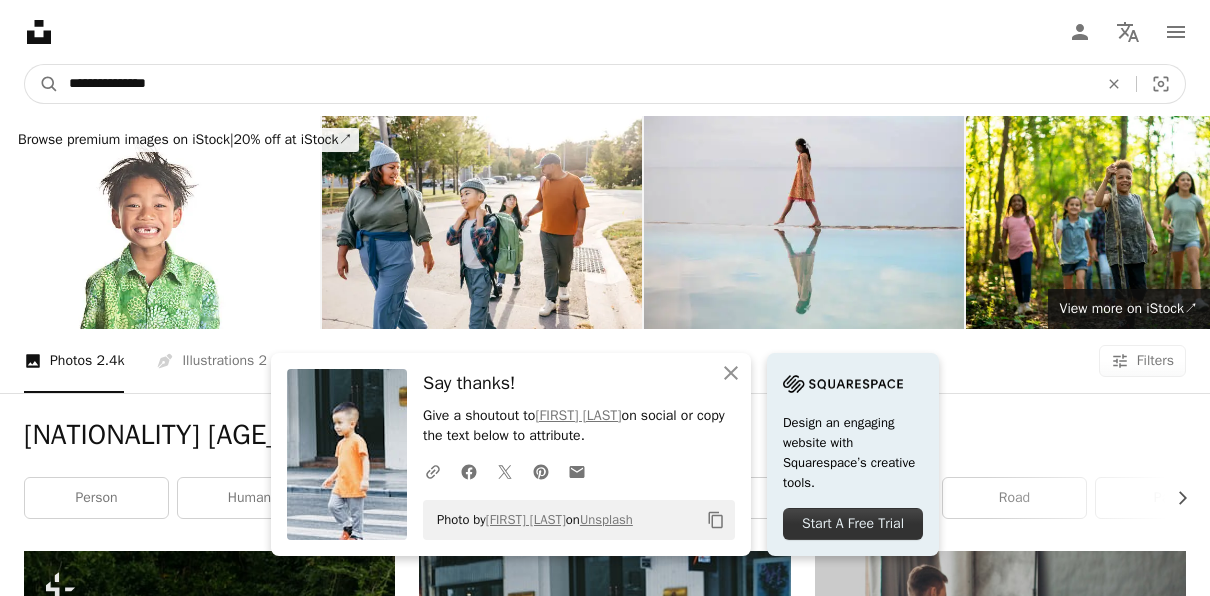 click on "A magnifying glass" at bounding box center (42, 84) 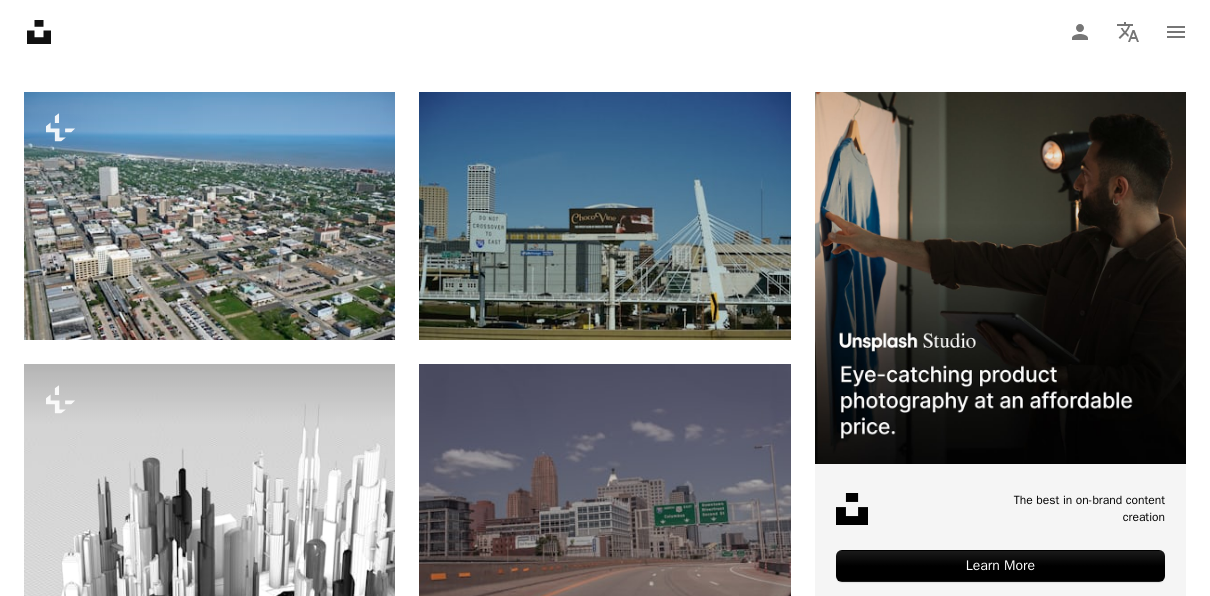 scroll, scrollTop: 457, scrollLeft: 0, axis: vertical 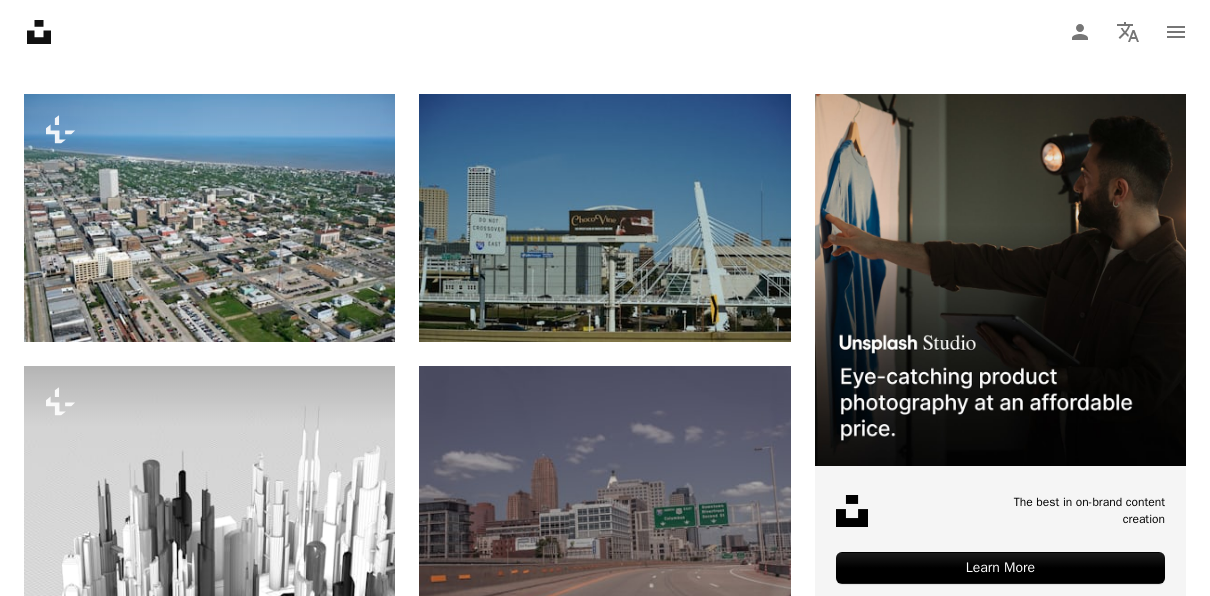 click on "Unsplash logo Unsplash Home A photo Pen Tool A compass A stack of folders Download Person Localization icon navigation menu" at bounding box center [605, 32] 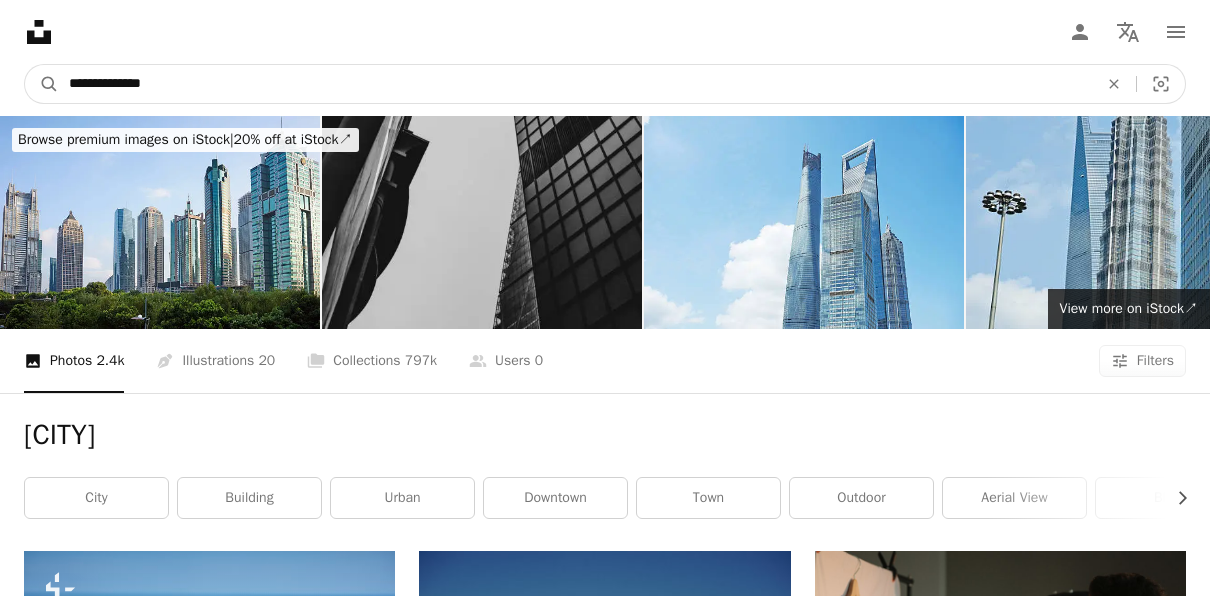 drag, startPoint x: 213, startPoint y: 79, endPoint x: -51, endPoint y: 89, distance: 264.18933 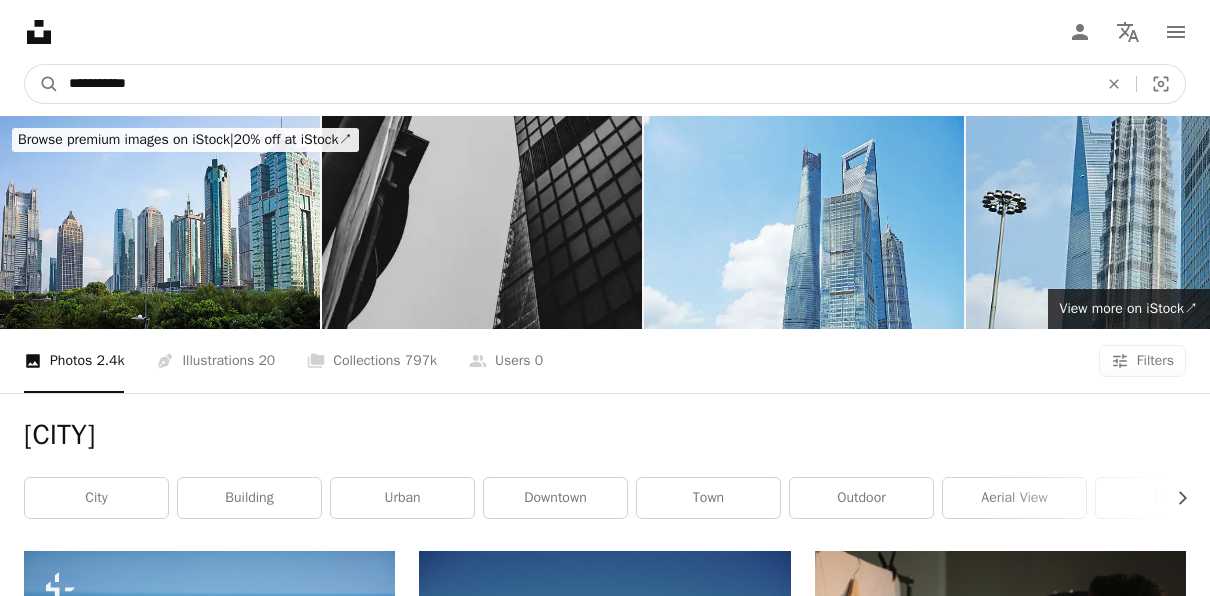 click on "A magnifying glass" at bounding box center [42, 84] 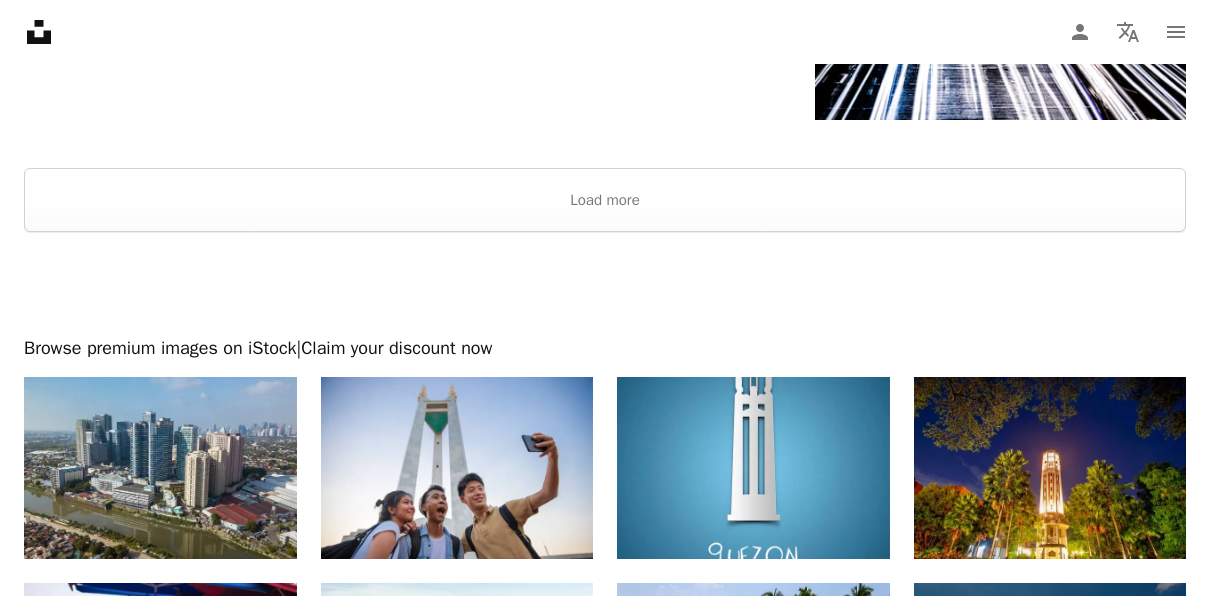 scroll, scrollTop: 3431, scrollLeft: 0, axis: vertical 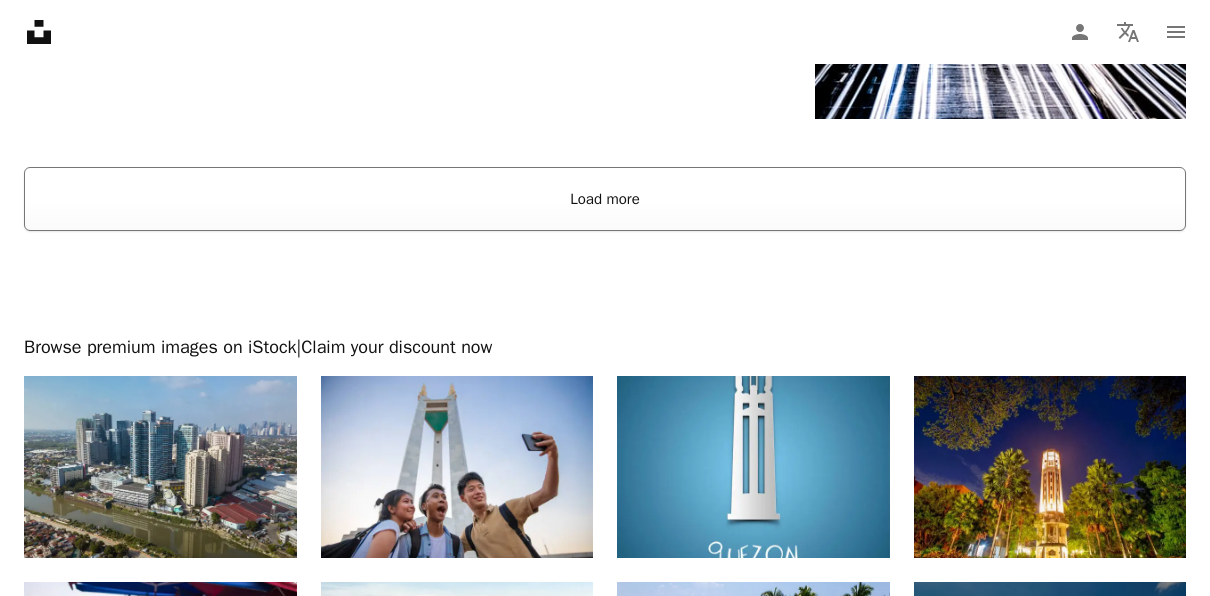 click on "Load more" at bounding box center (605, 199) 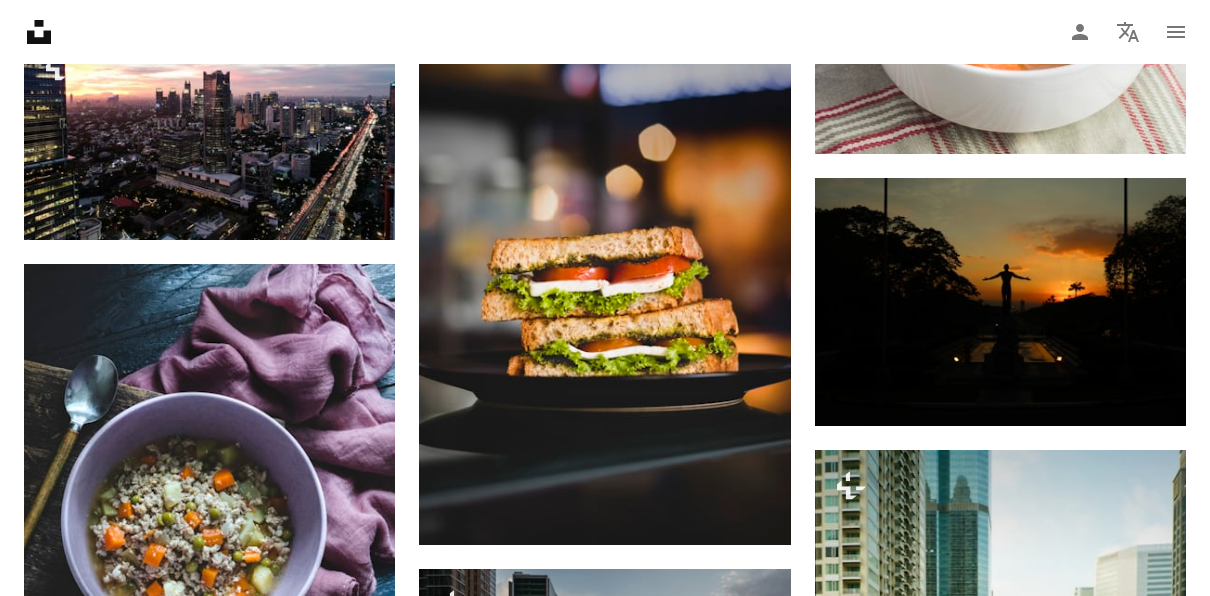 scroll, scrollTop: 6409, scrollLeft: 0, axis: vertical 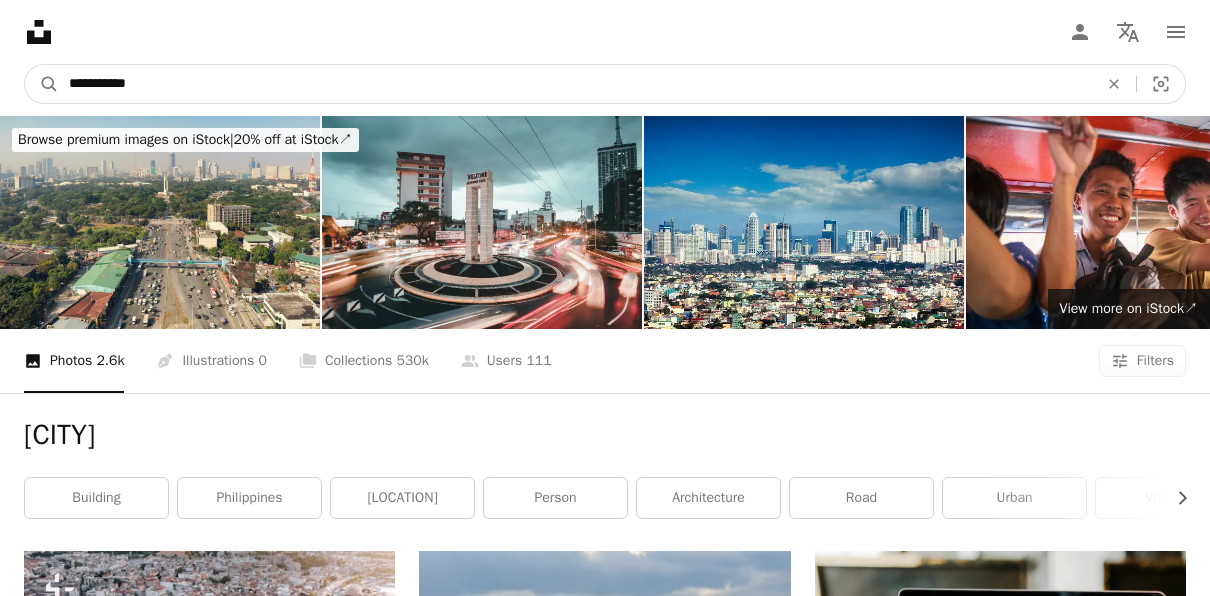 drag, startPoint x: 205, startPoint y: 69, endPoint x: -51, endPoint y: 4, distance: 264.12308 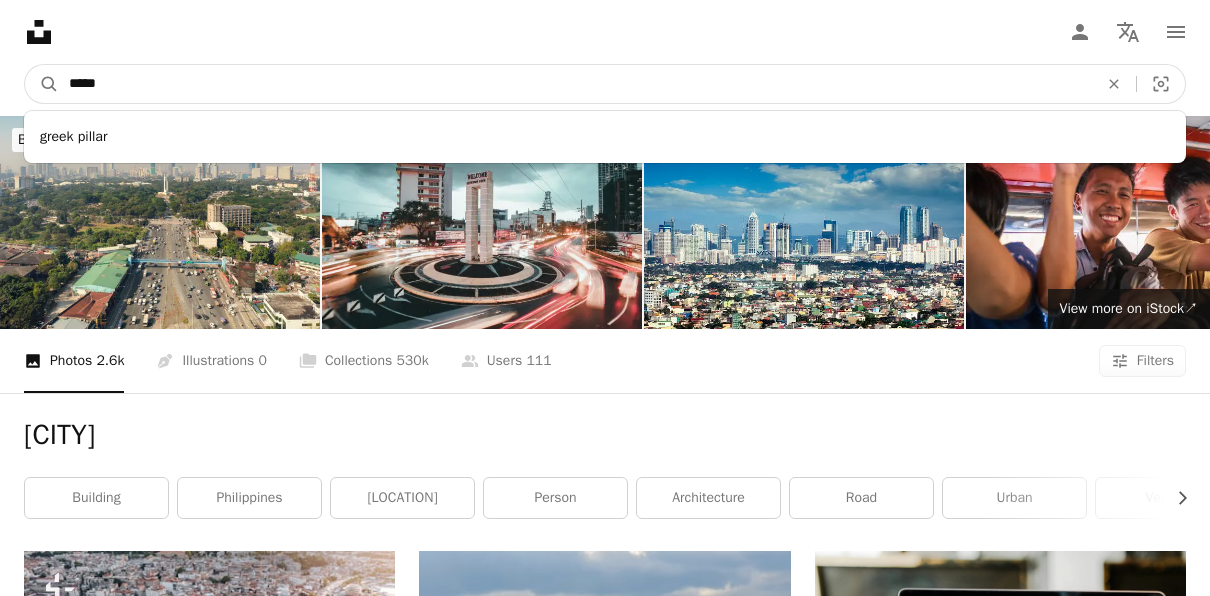 drag, startPoint x: 193, startPoint y: 87, endPoint x: 11, endPoint y: 86, distance: 182.00275 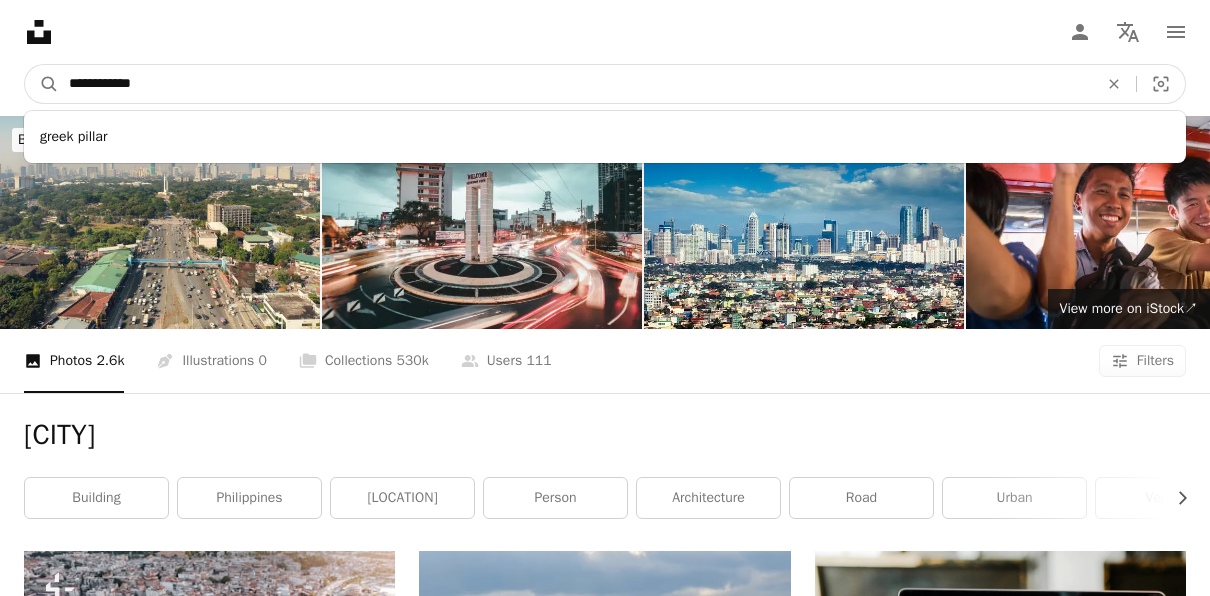 click on "A magnifying glass" at bounding box center (42, 84) 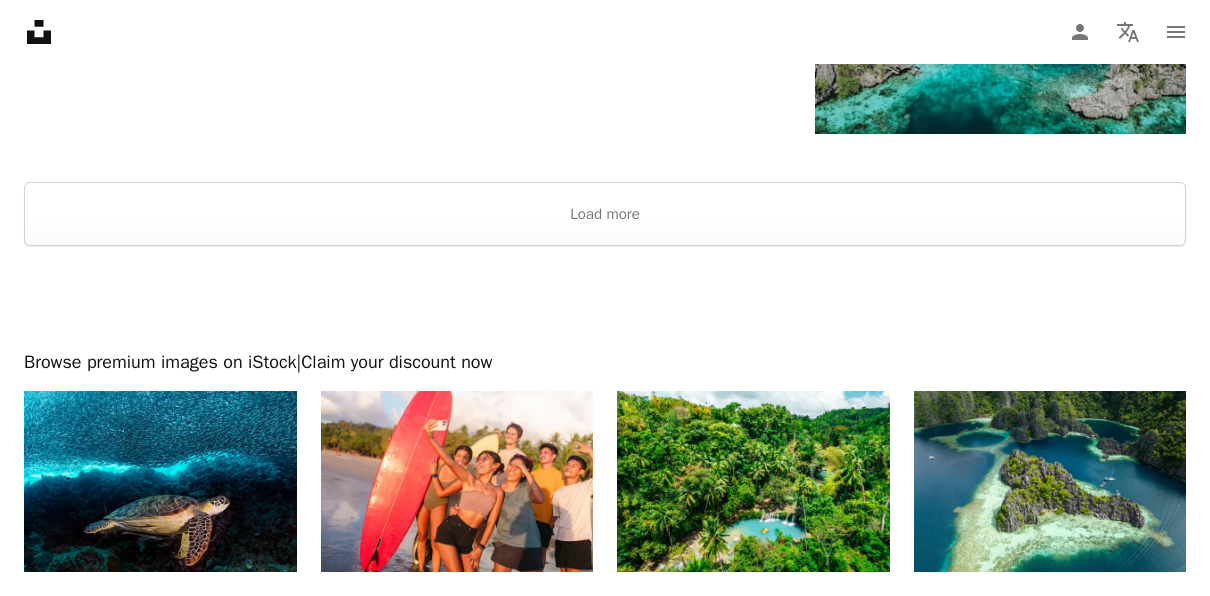 scroll, scrollTop: 3234, scrollLeft: 0, axis: vertical 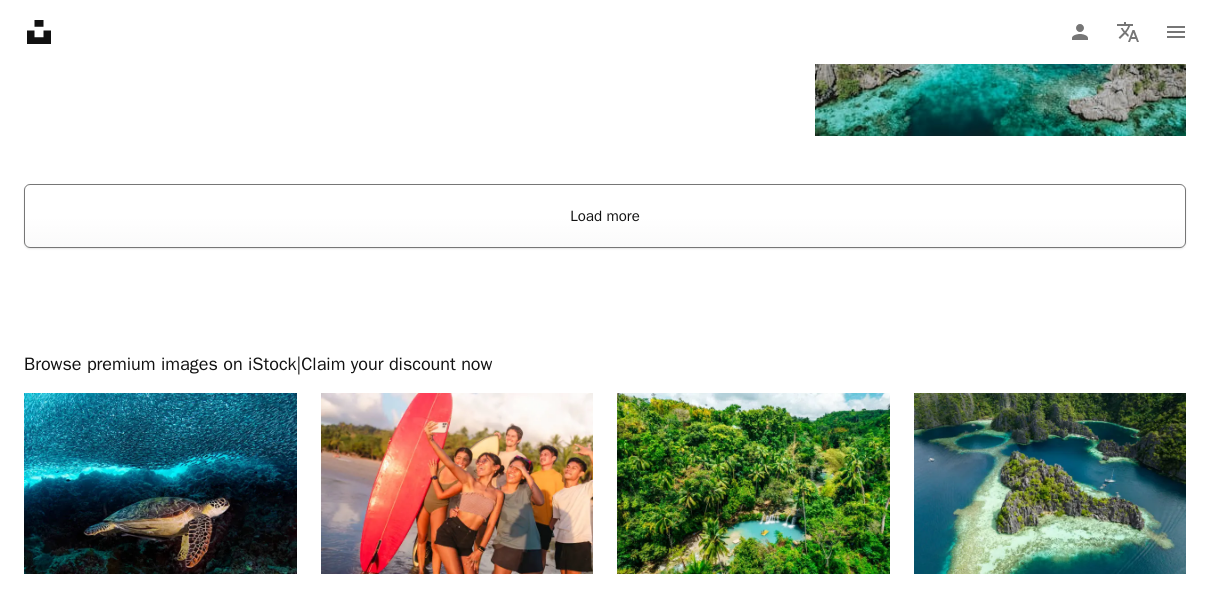 click on "Load more" at bounding box center (605, 216) 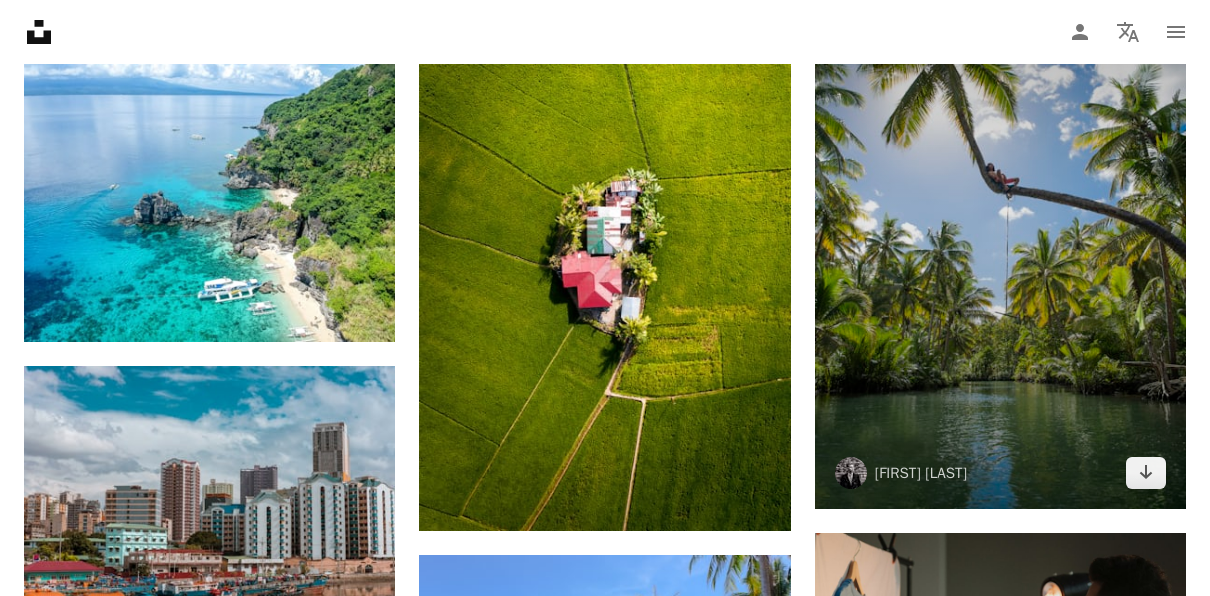 scroll, scrollTop: 6597, scrollLeft: 0, axis: vertical 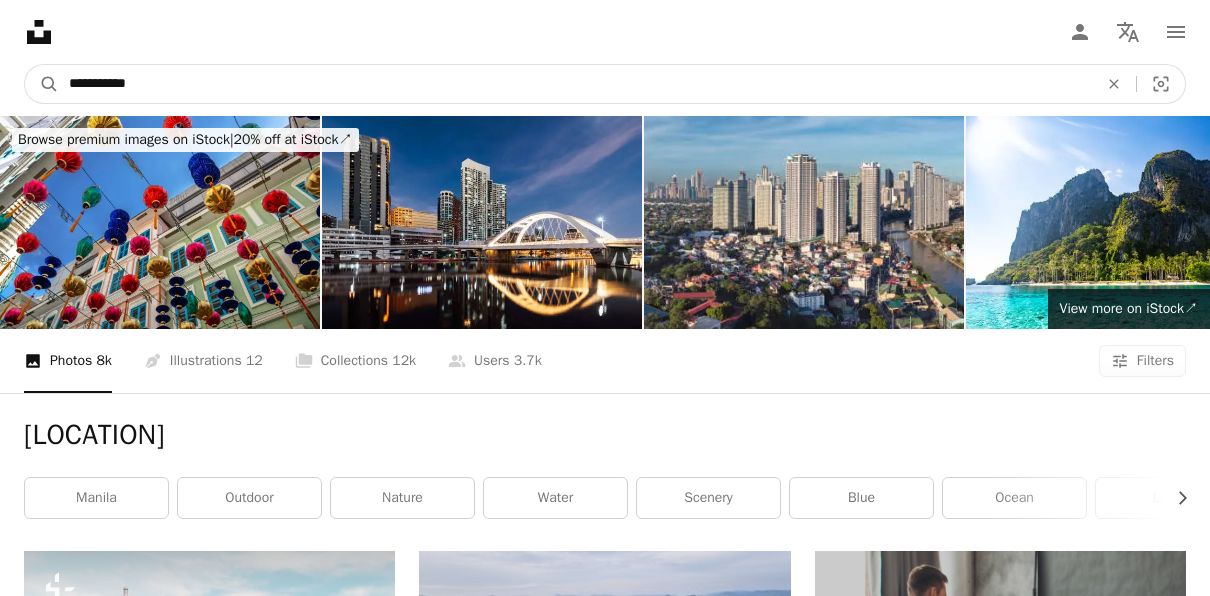 click on "**********" at bounding box center [575, 84] 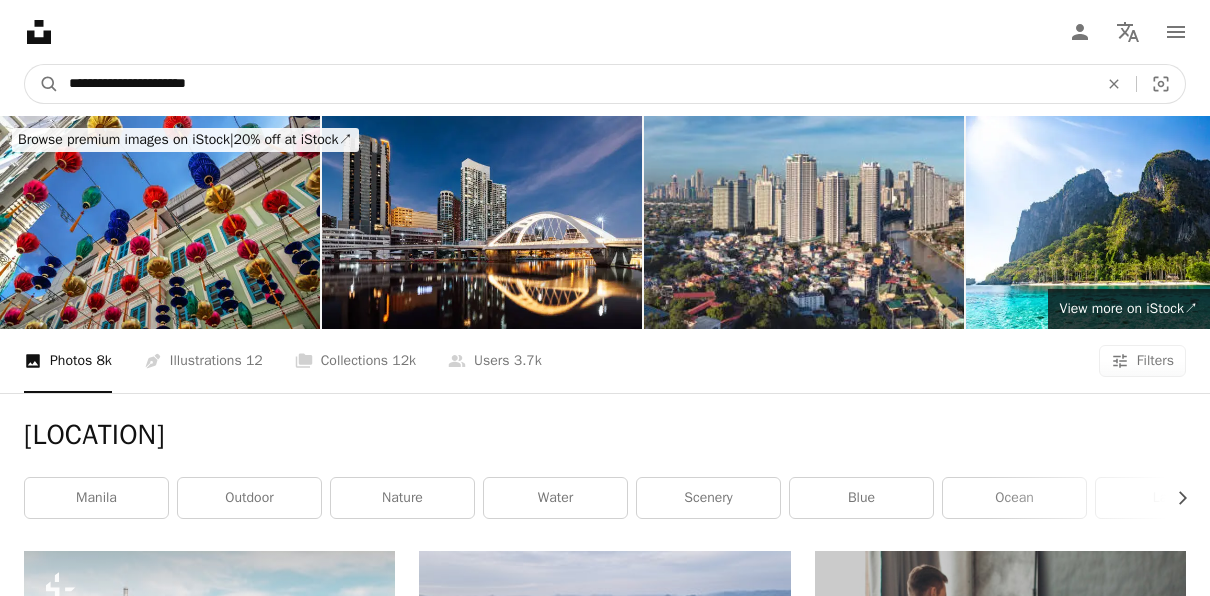 type on "**********" 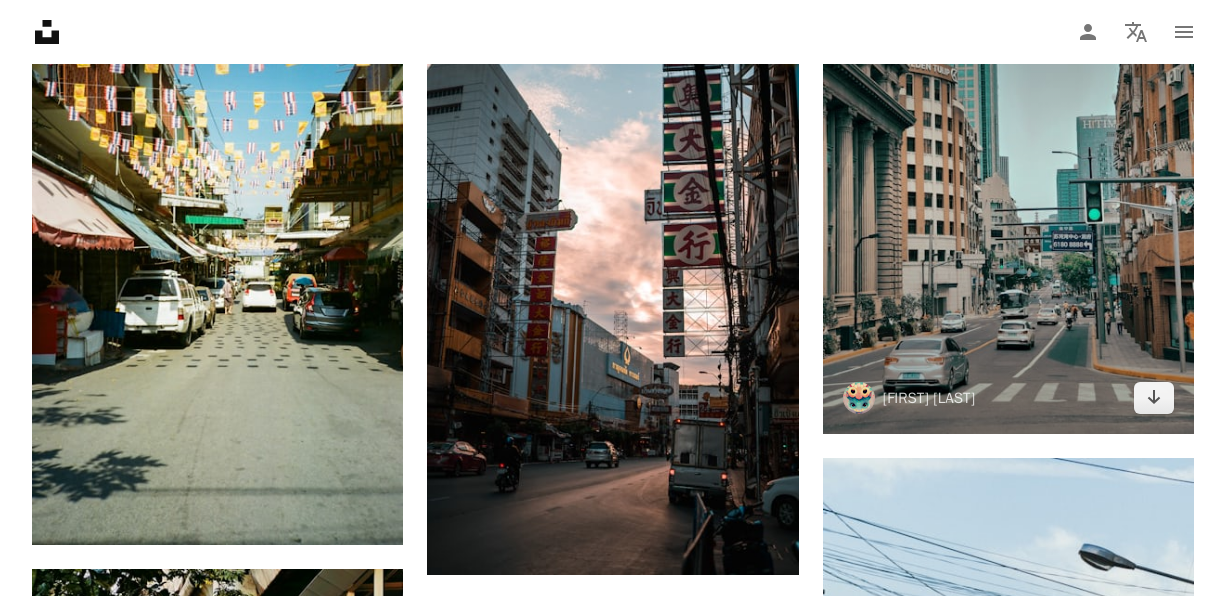 scroll, scrollTop: 1148, scrollLeft: 0, axis: vertical 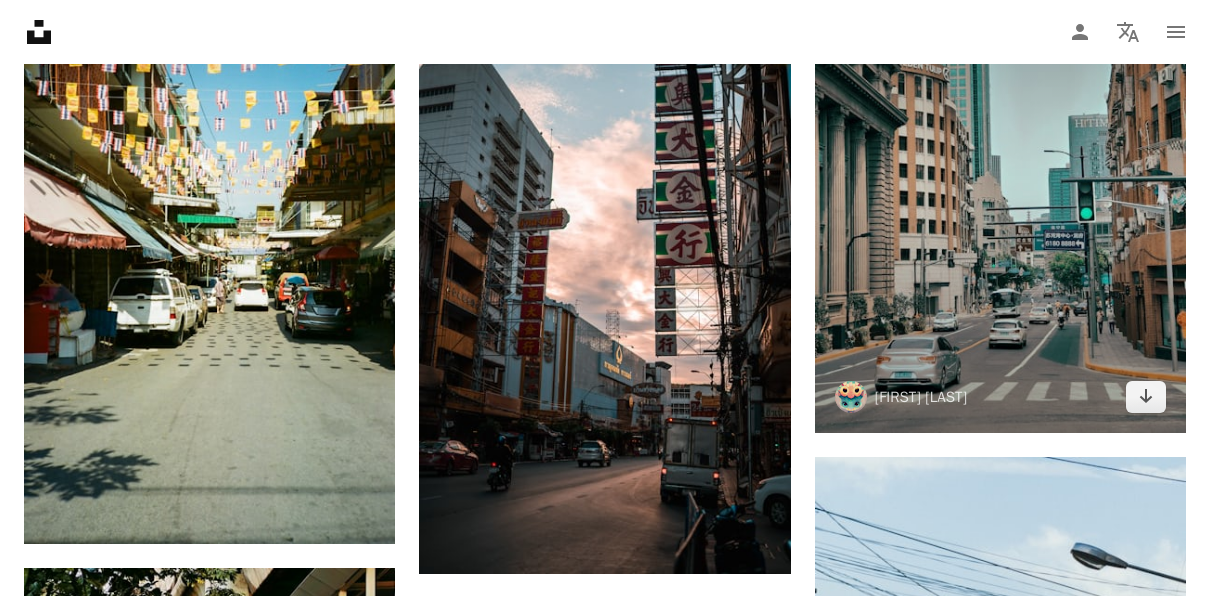 click at bounding box center [1000, 185] 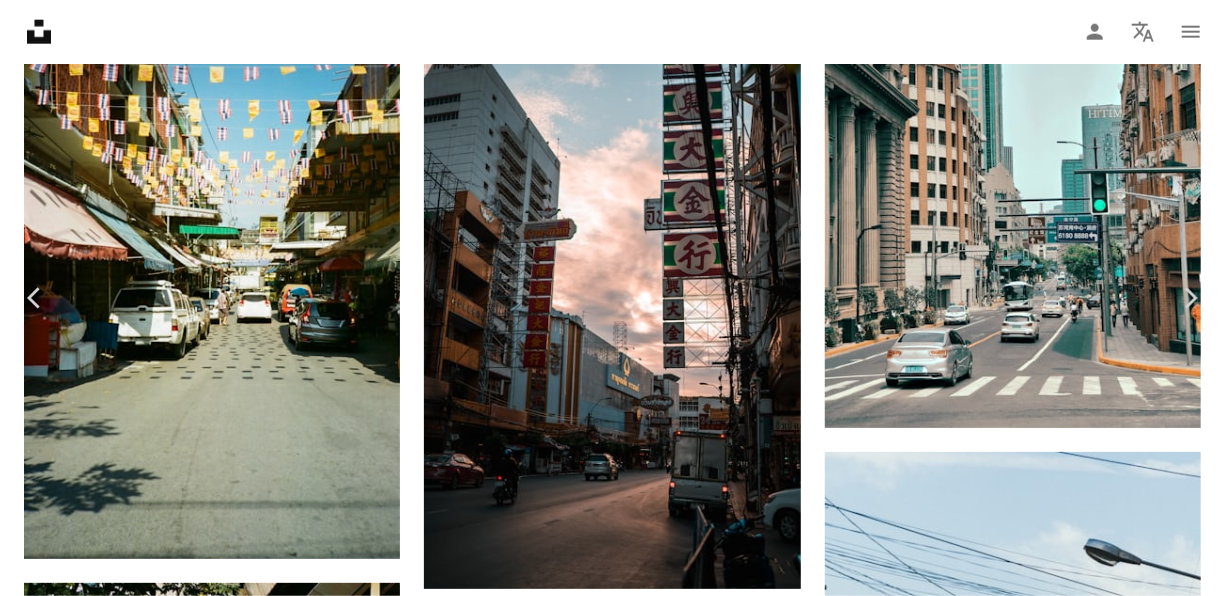 scroll, scrollTop: 695, scrollLeft: 0, axis: vertical 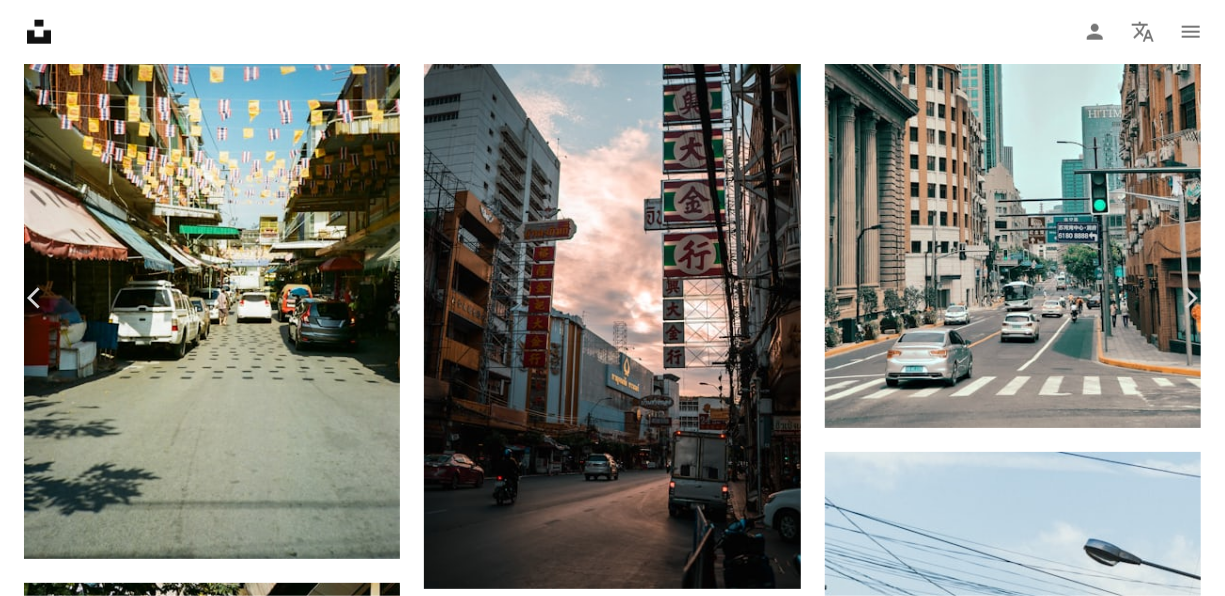 click on "An X shape Chevron left Chevron right [FIRST] [LAST] [USERNAME] A heart A plus sign Download free Chevron down Zoom in Views 9,190 Downloads 92 A forward-right arrow Share Info icon Info More Actions Calendar outlined Published on October 18, 2022 Camera Xiaomi, MI 9 SE Safety Free to use under the Unsplash License car building city human architecture road light street sports car urban vehicle transportation office building highway town apartment building automobile neighborhood traffic light asphalt Backgrounds Browse premium related images on iStock | Save 20% with code UNSPLASH20 View more on iStock ↗ Related images A heart A plus sign [FIRST] [LAST] Available for hire A checkmark inside of a circle Arrow pointing down Plus sign for Unsplash+ A heart A plus sign [FIRST] [LAST] For Unsplash+ A lock Download Plus sign for Unsplash+ A heart A plus sign [FIRST] [LAST] Arrow pointing down A heart A plus sign [FIRST] [LAST] A heart" at bounding box center (612, 4023) 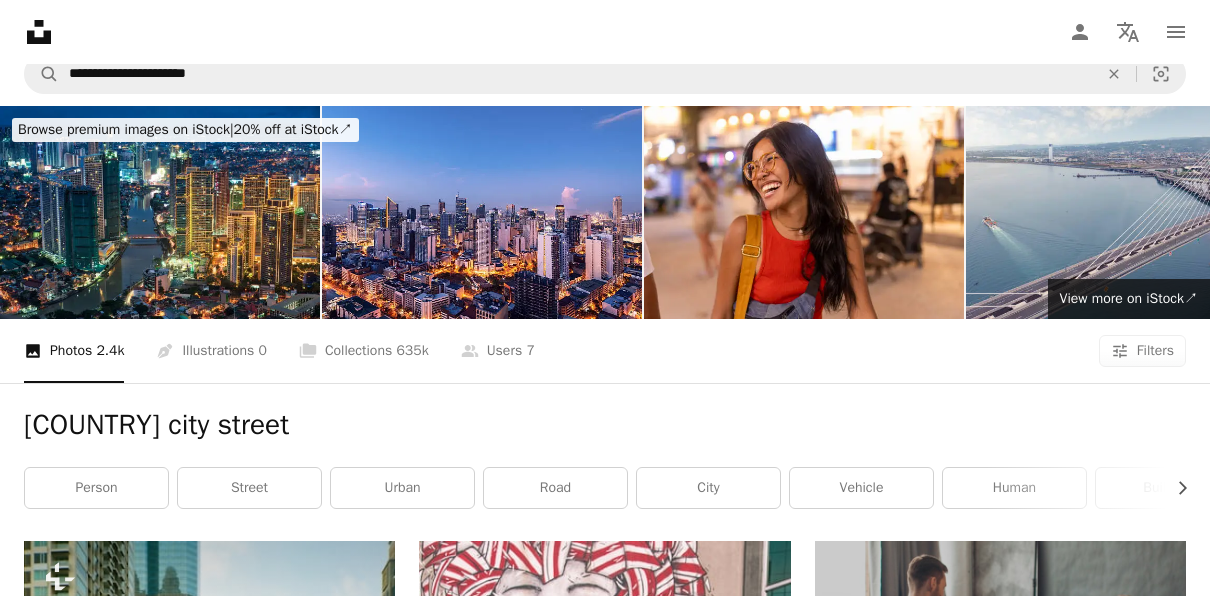 scroll, scrollTop: 0, scrollLeft: 0, axis: both 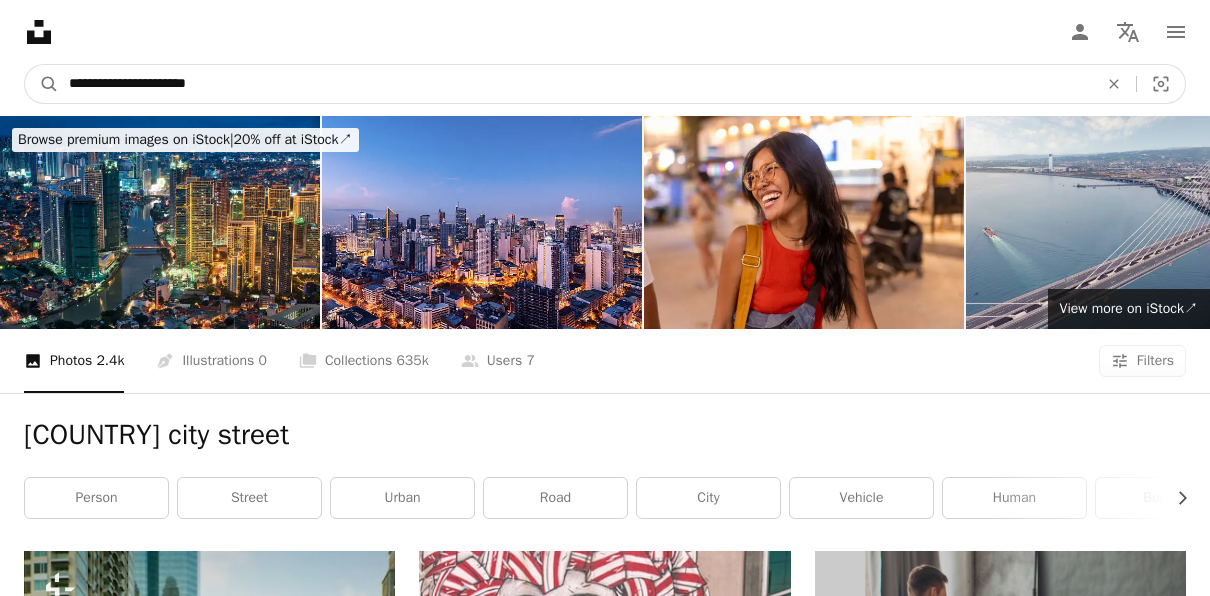 drag, startPoint x: 139, startPoint y: 86, endPoint x: 15, endPoint y: 74, distance: 124.57929 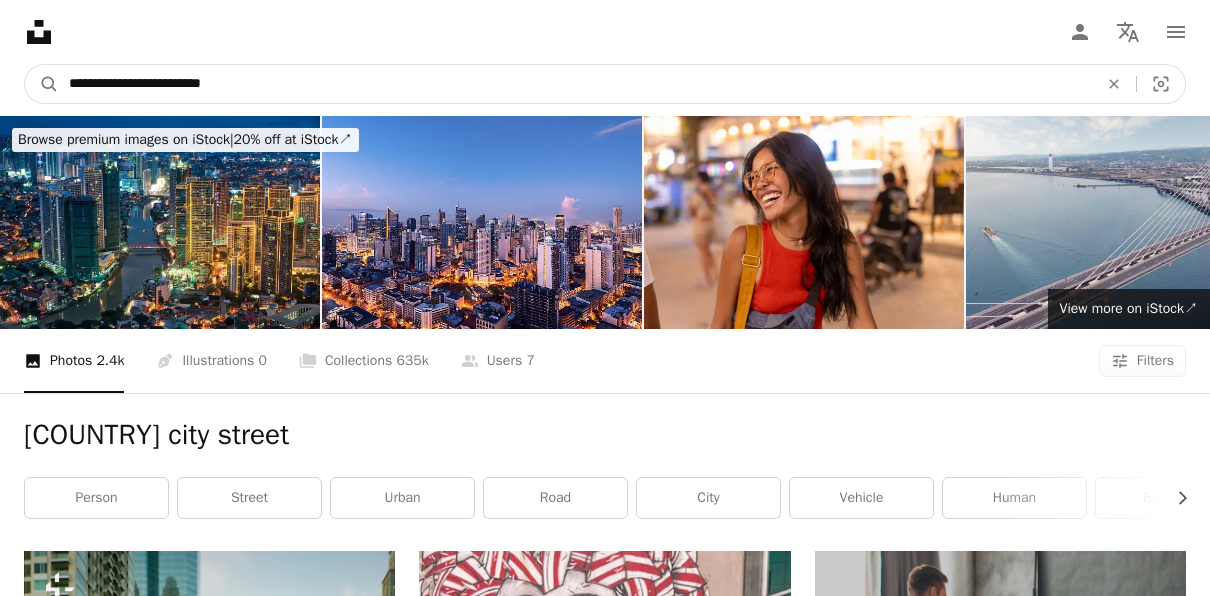 type on "**********" 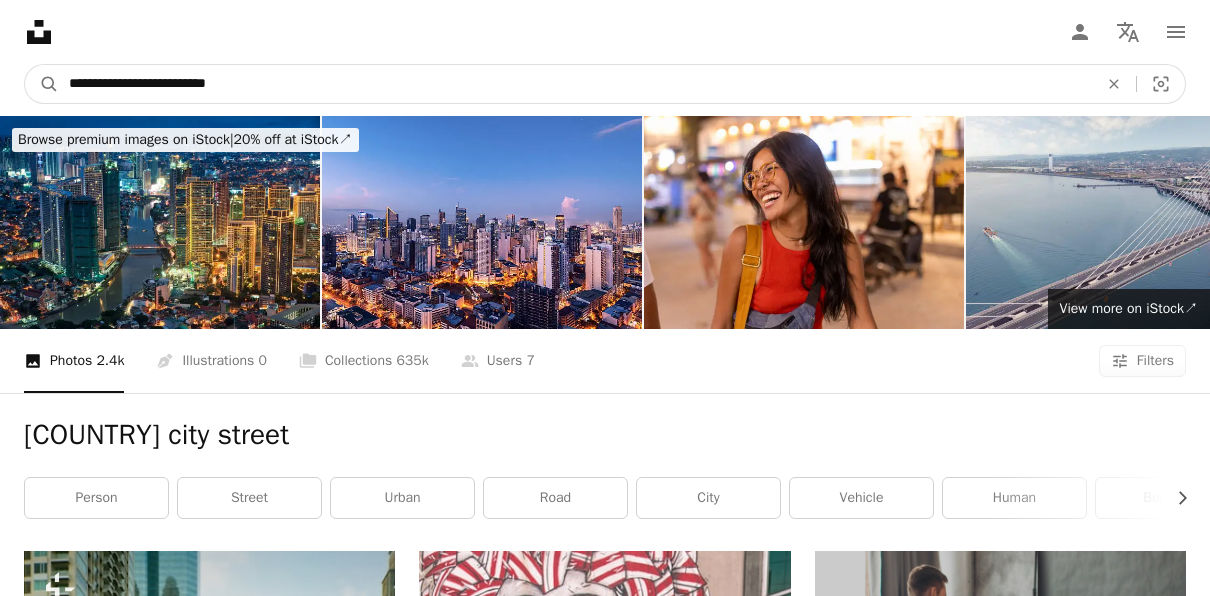 click on "A magnifying glass" at bounding box center [42, 84] 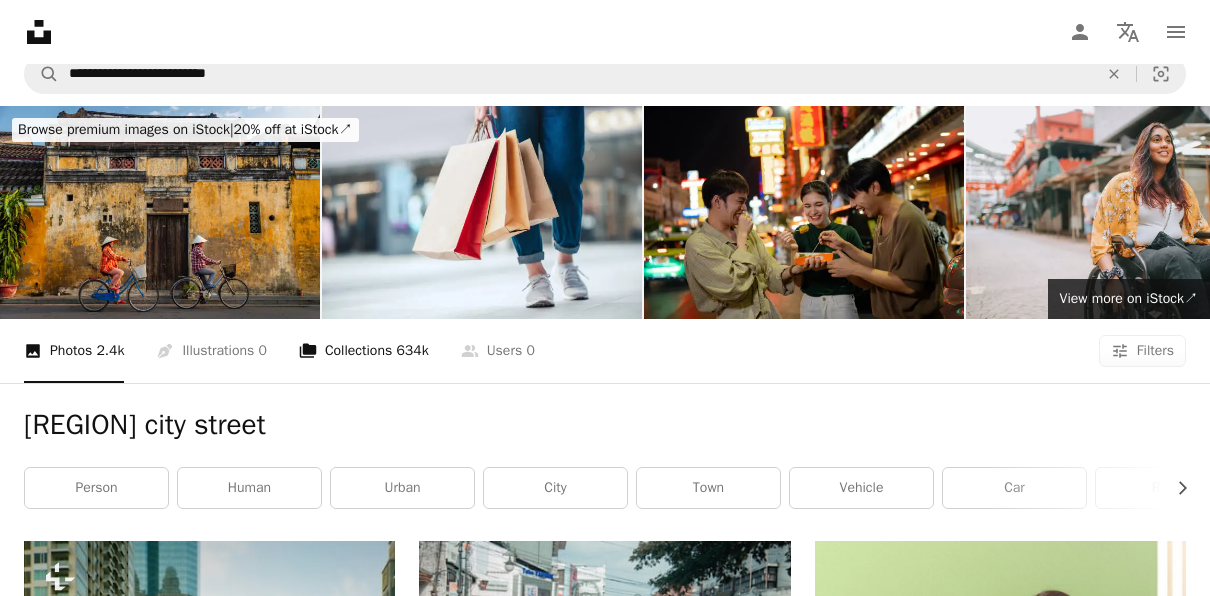 scroll, scrollTop: 9, scrollLeft: 0, axis: vertical 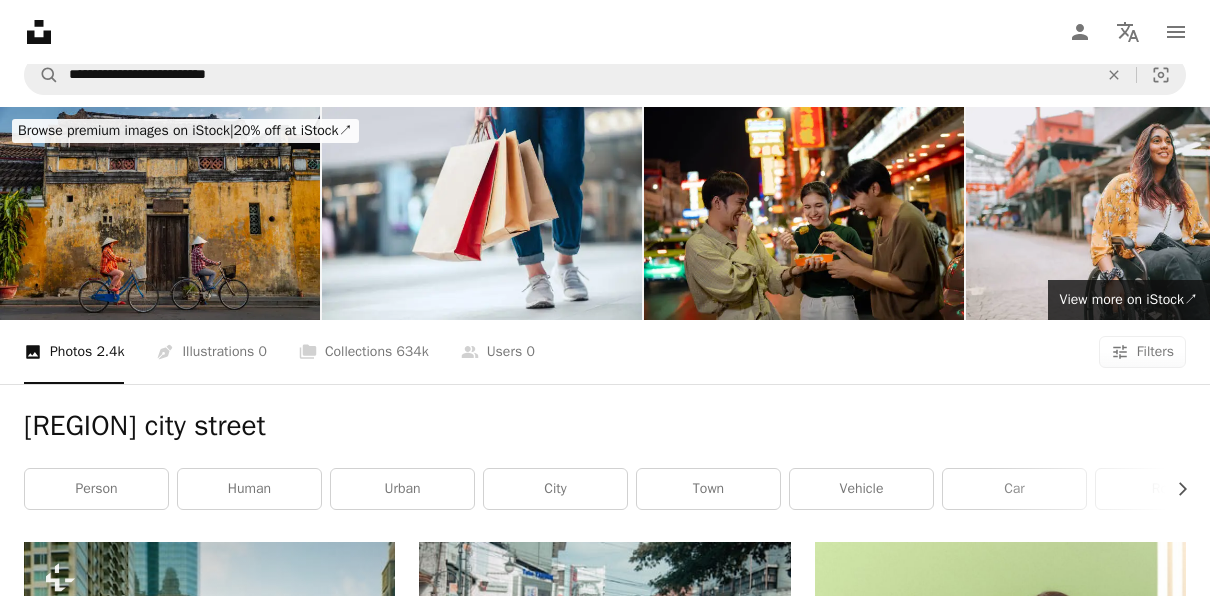 click at bounding box center [160, 213] 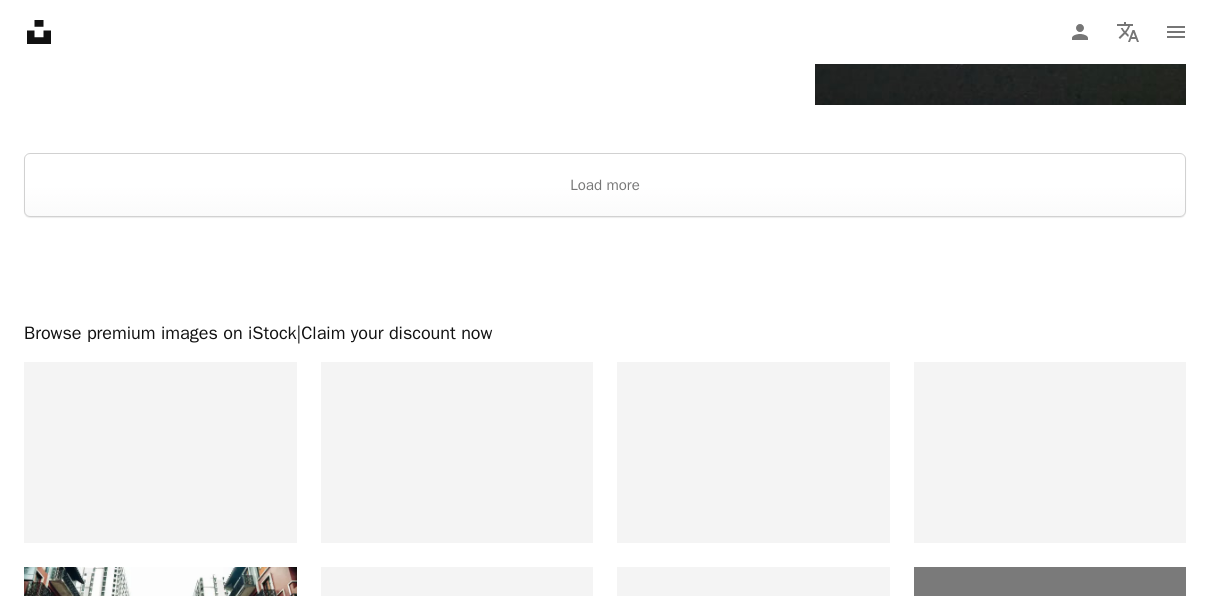 scroll, scrollTop: 4134, scrollLeft: 0, axis: vertical 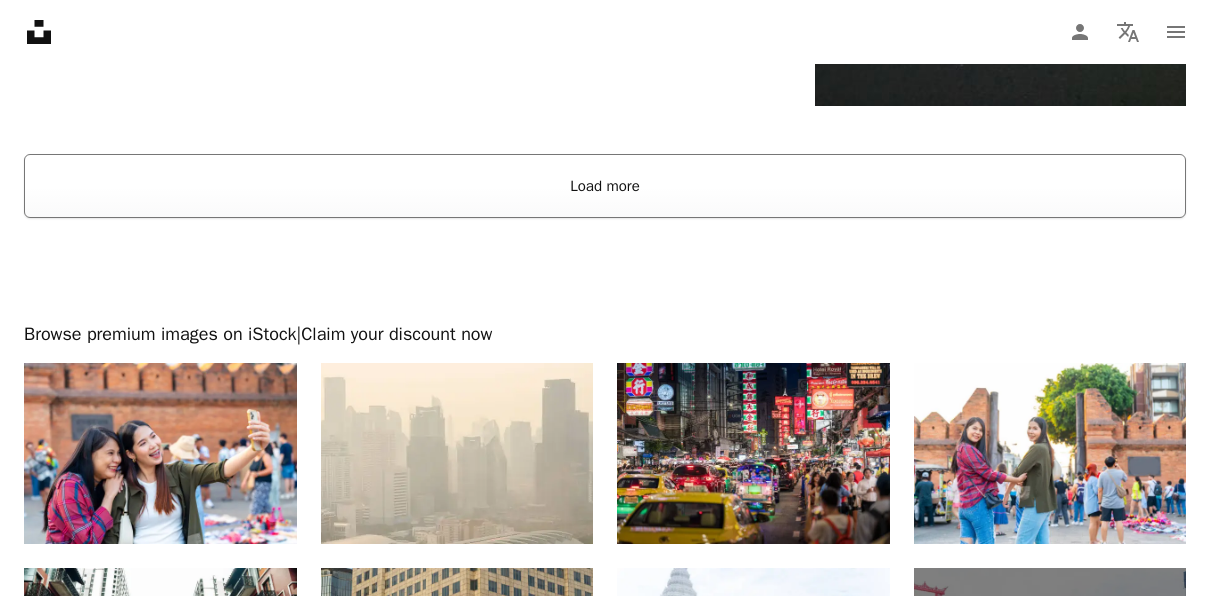 click on "Load more" at bounding box center (605, 186) 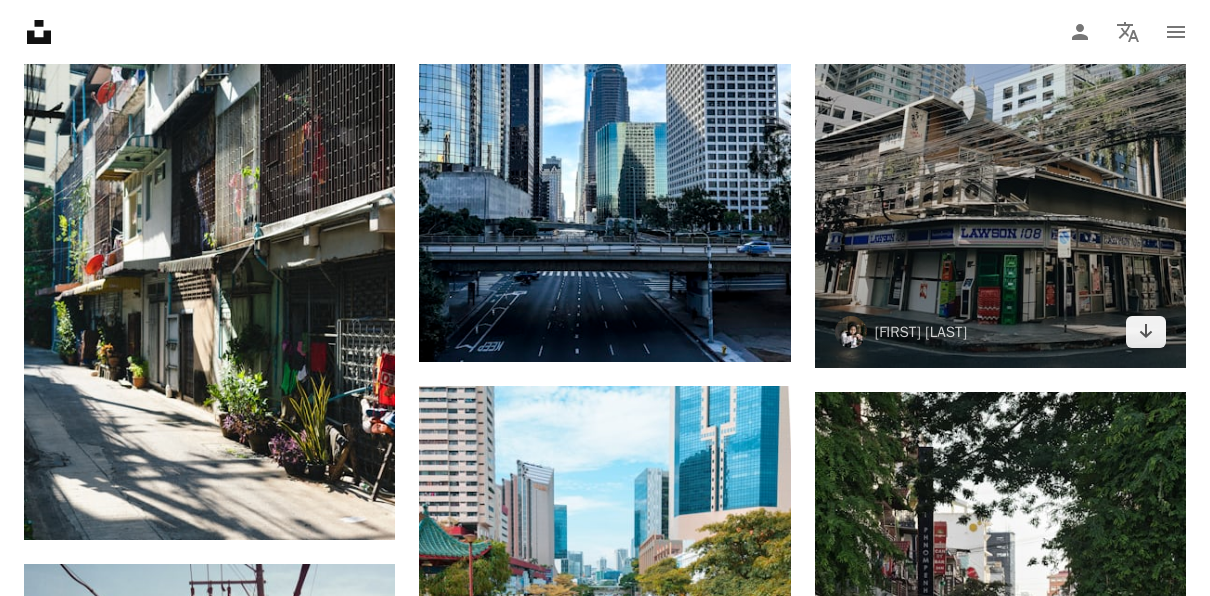 scroll, scrollTop: 7553, scrollLeft: 0, axis: vertical 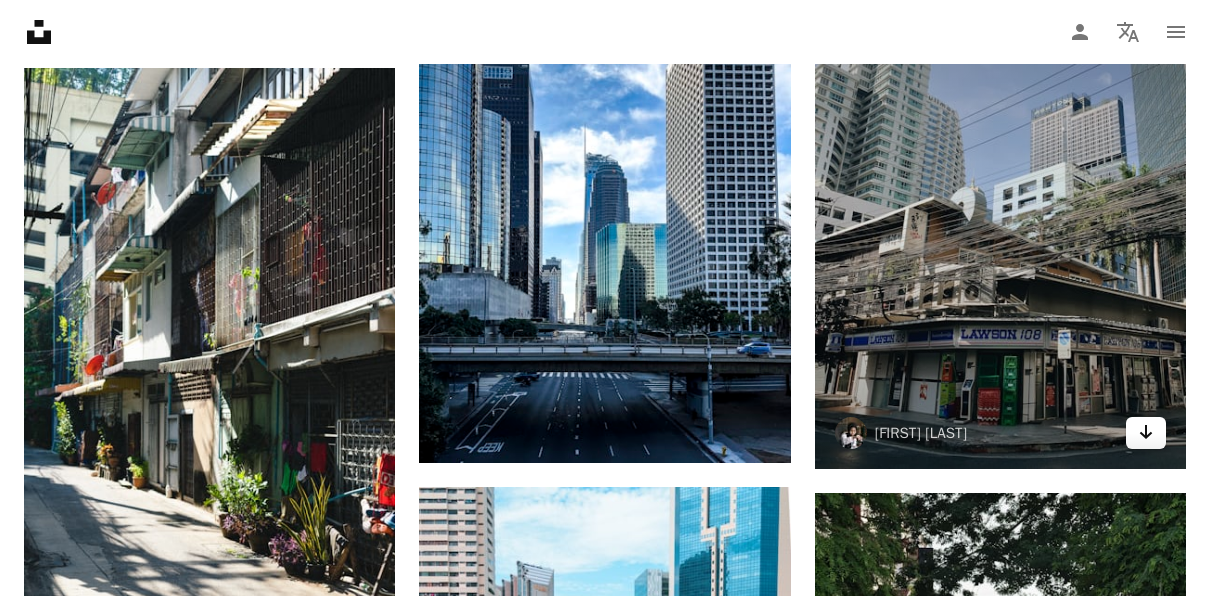 click on "Arrow pointing down" at bounding box center [1146, 433] 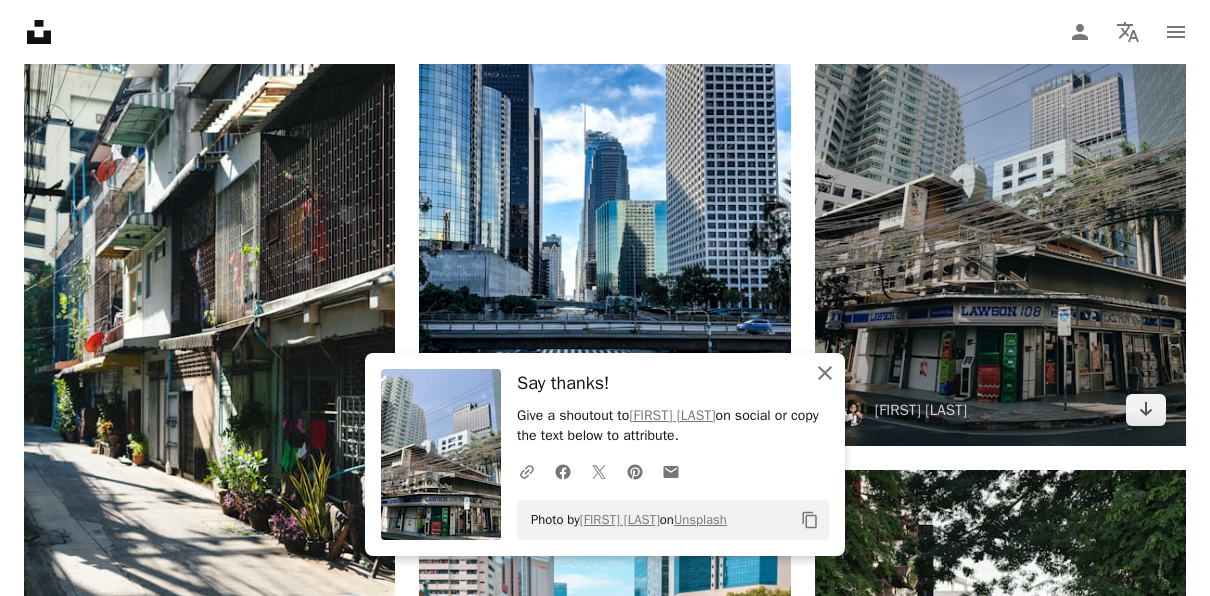 scroll, scrollTop: 7579, scrollLeft: 0, axis: vertical 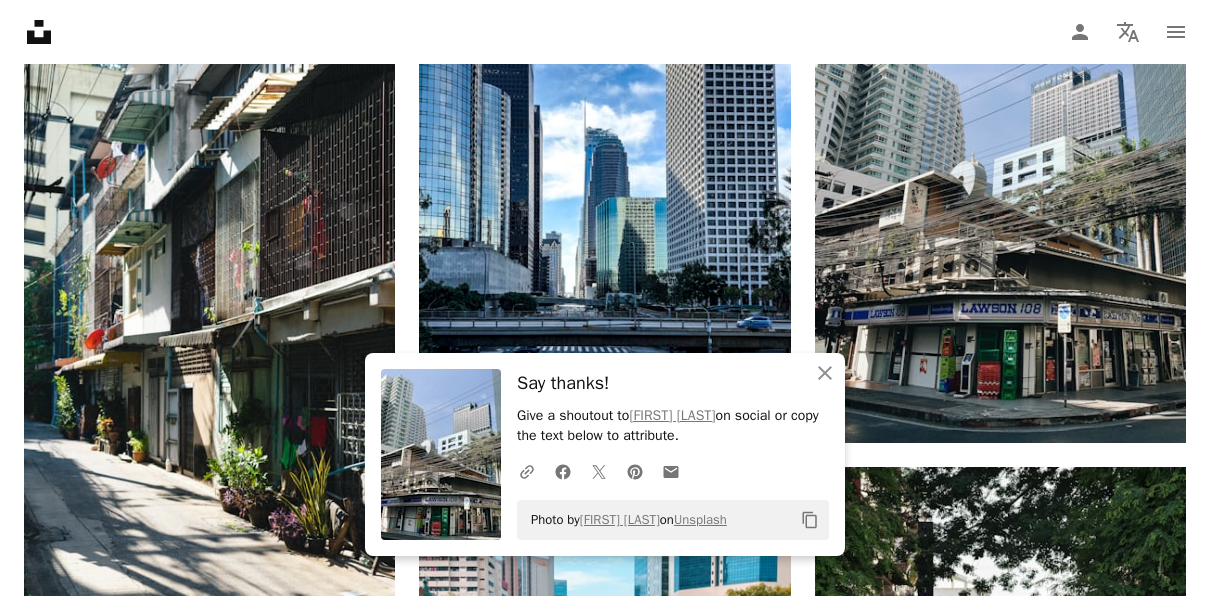 click on "Say thanks!" at bounding box center (673, 383) 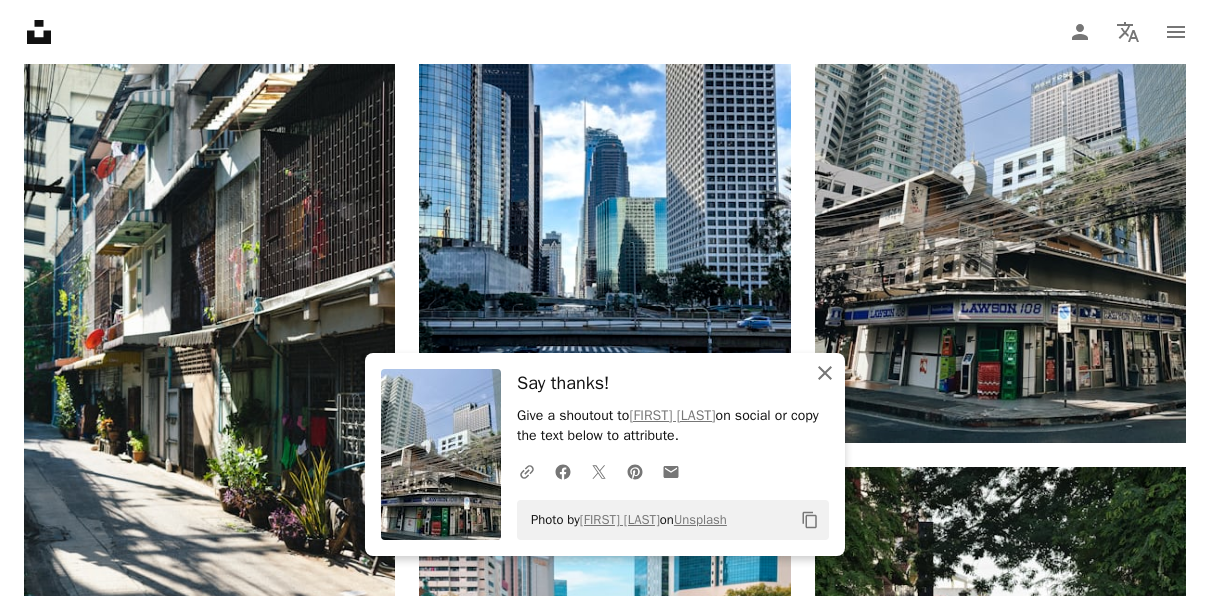 click on "An X shape" 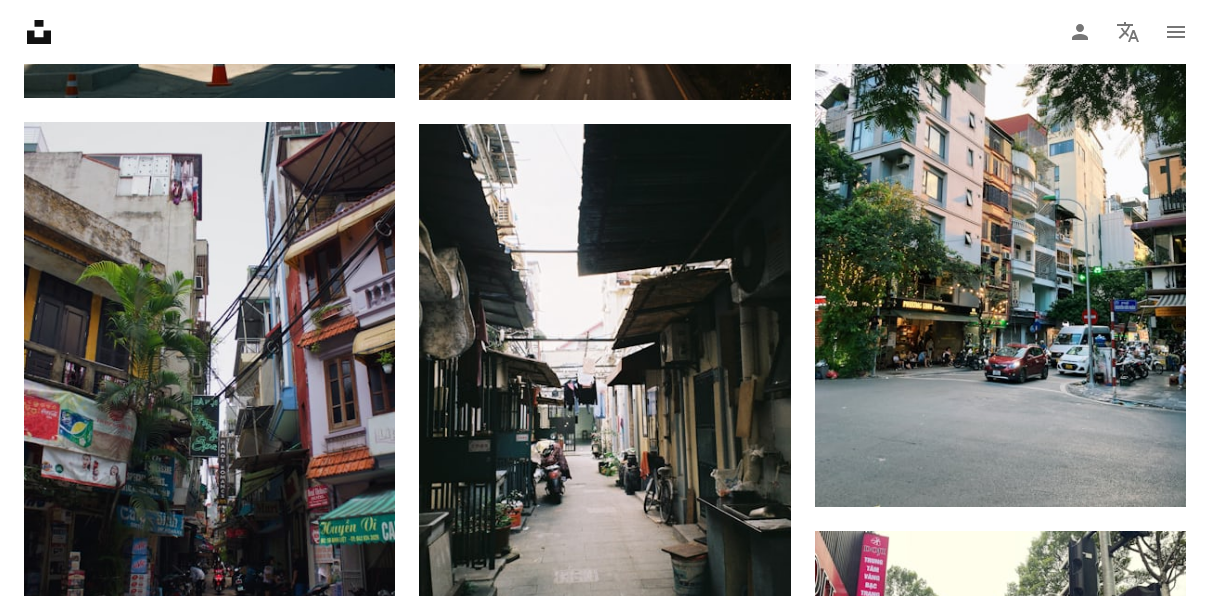 scroll, scrollTop: 25865, scrollLeft: 0, axis: vertical 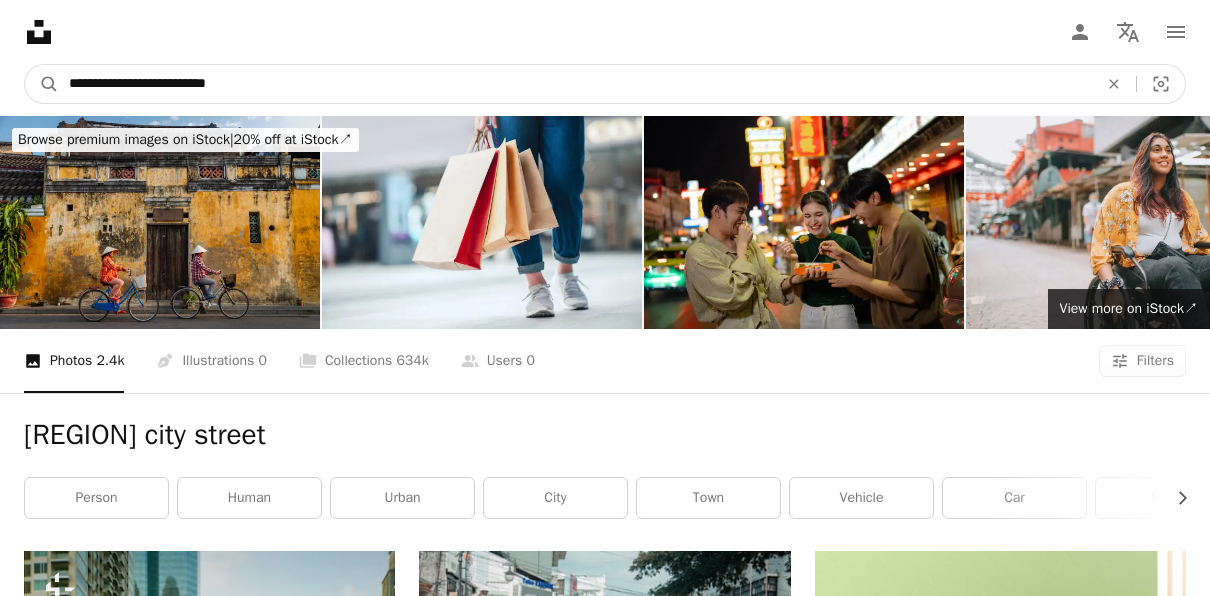 drag, startPoint x: 161, startPoint y: 81, endPoint x: 361, endPoint y: 58, distance: 201.31816 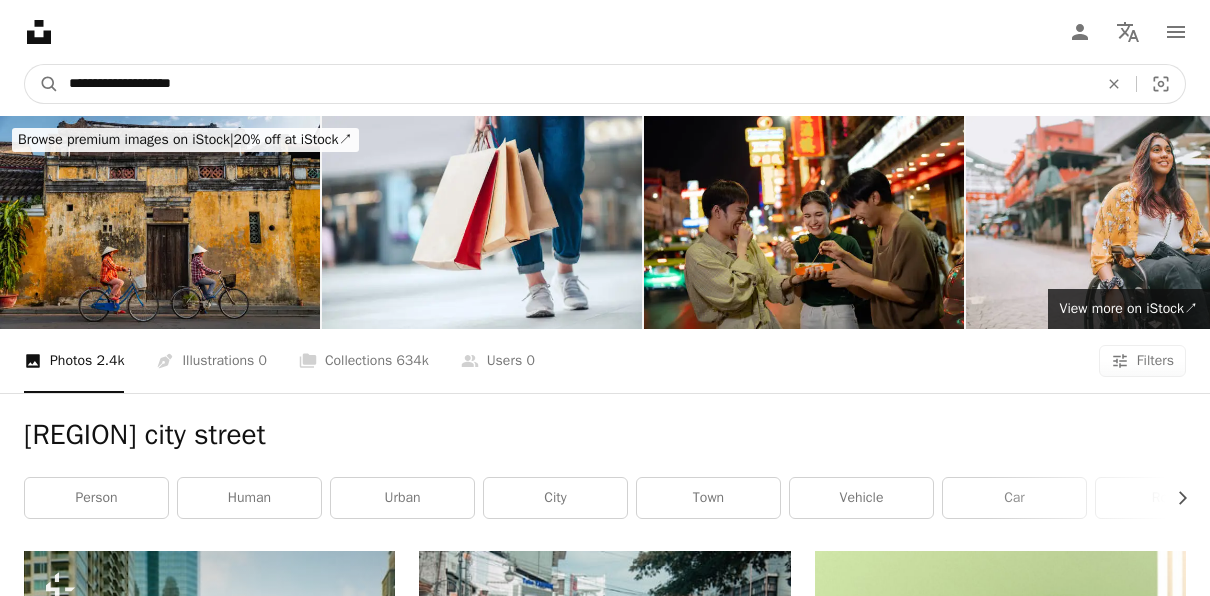 type on "**********" 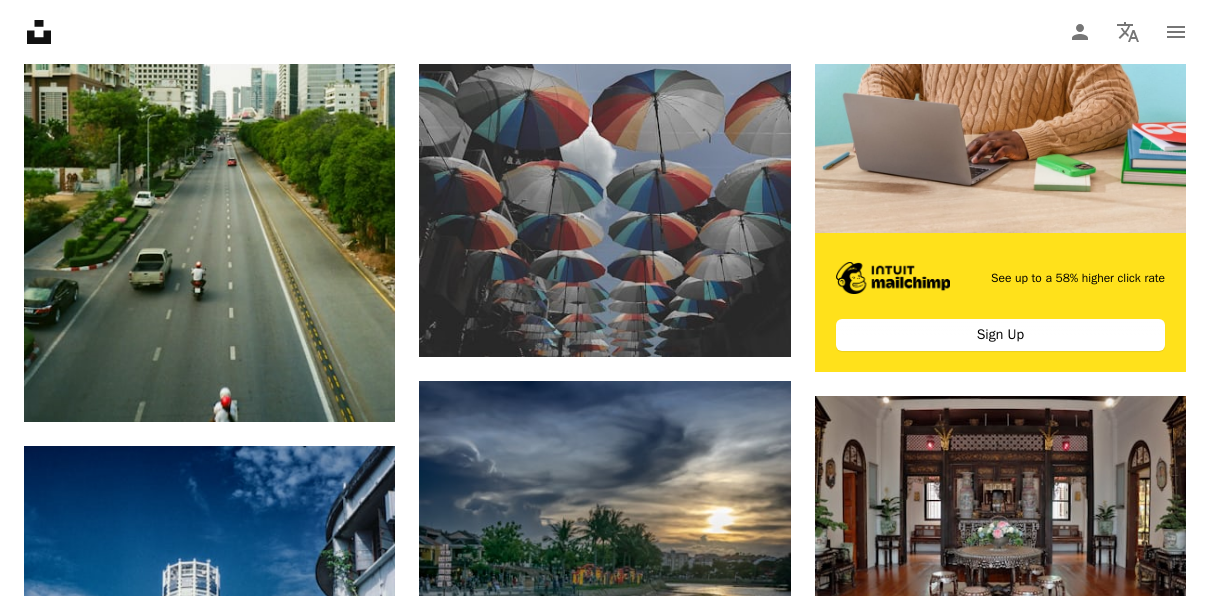 scroll, scrollTop: 0, scrollLeft: 0, axis: both 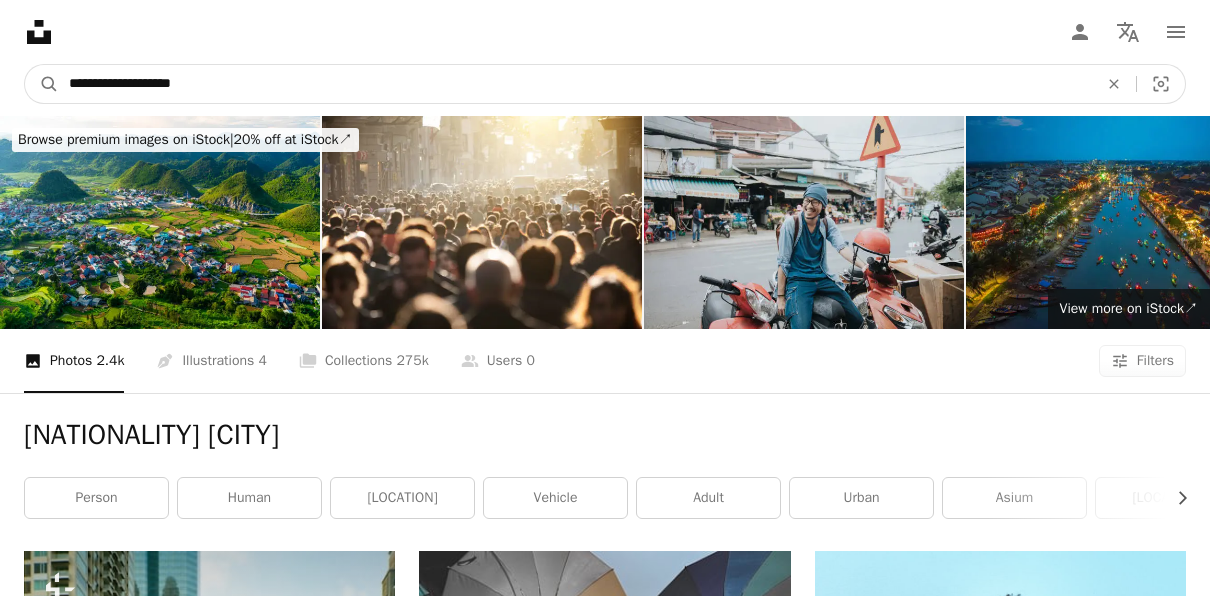 click on "**********" at bounding box center (575, 84) 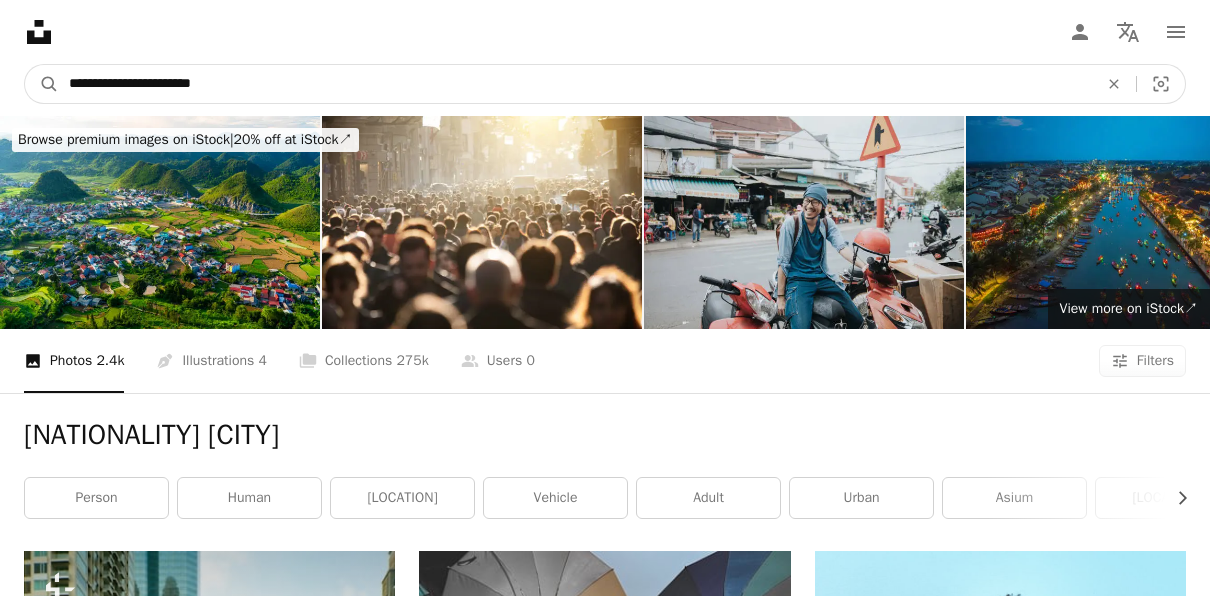 click on "**********" at bounding box center [575, 84] 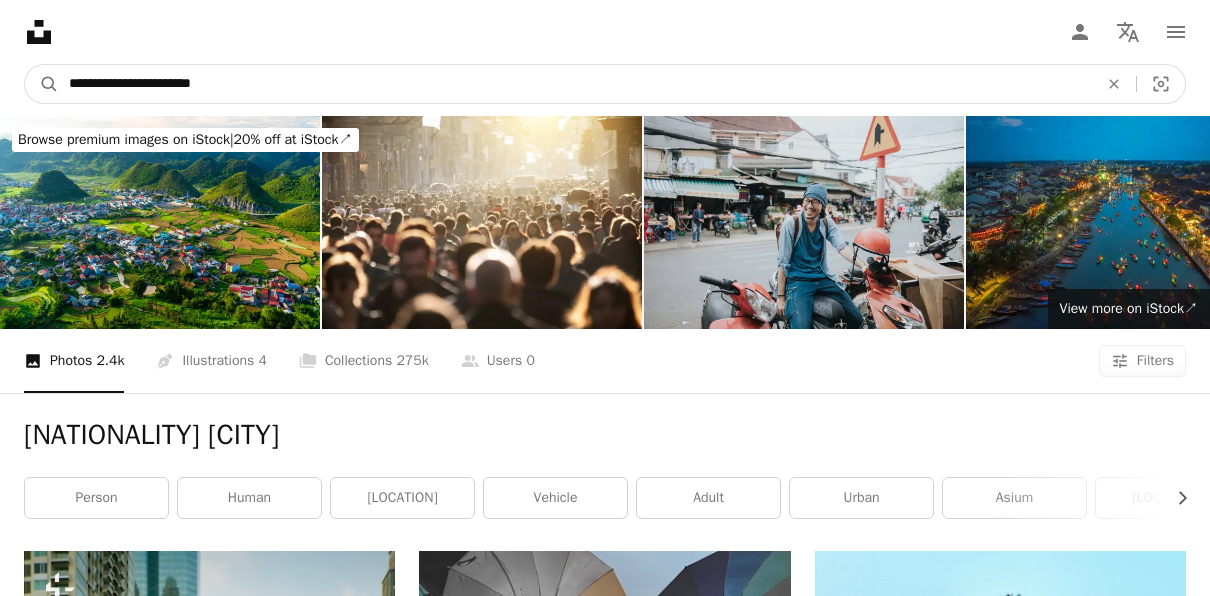 paste 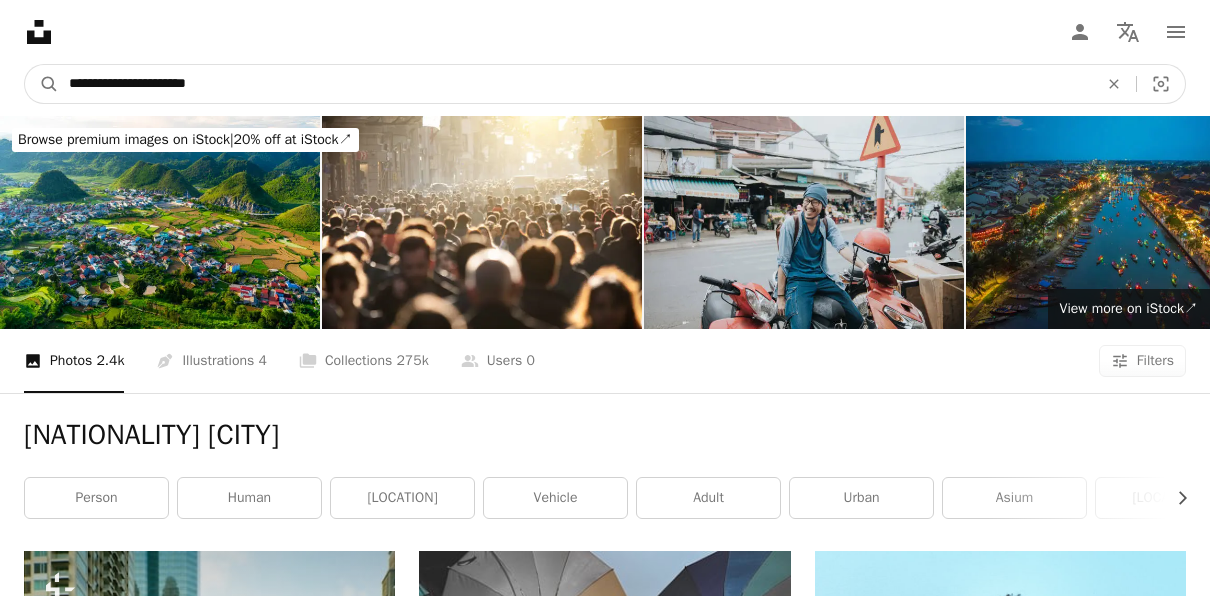 click on "A magnifying glass" at bounding box center (42, 84) 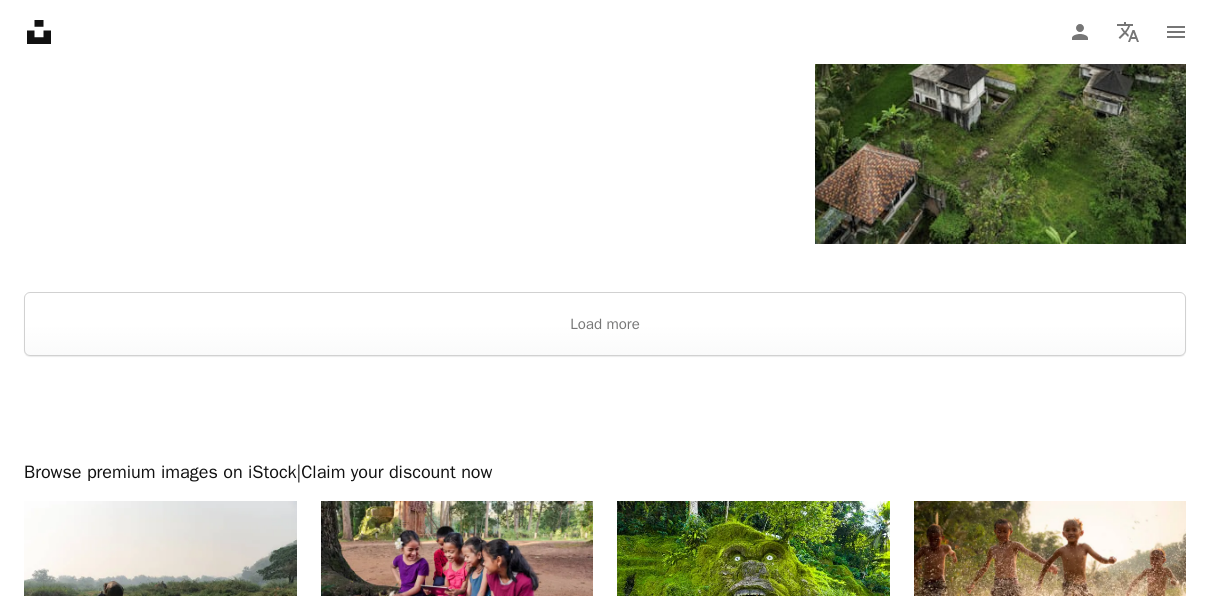 scroll, scrollTop: 3182, scrollLeft: 0, axis: vertical 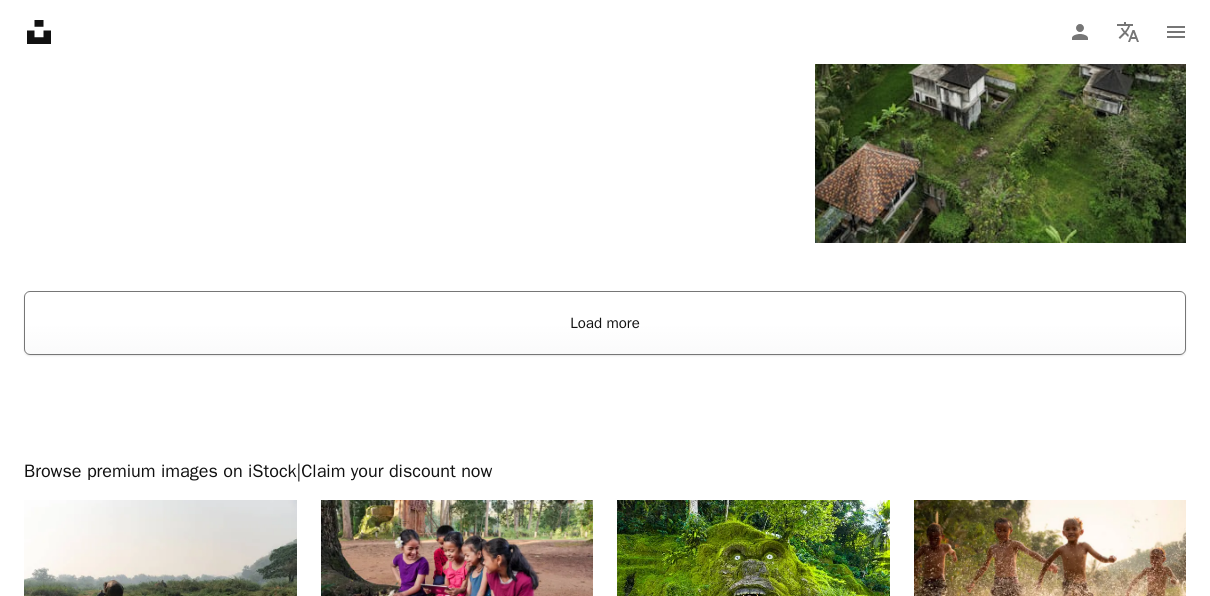 click on "Load more" at bounding box center [605, 323] 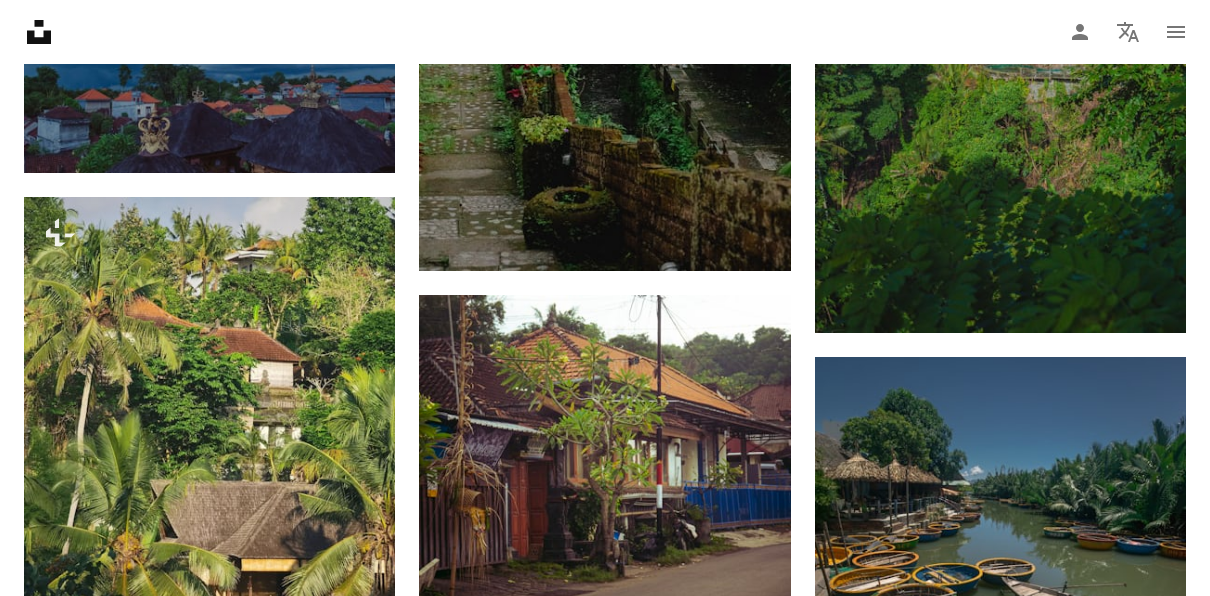 scroll, scrollTop: 6352, scrollLeft: 0, axis: vertical 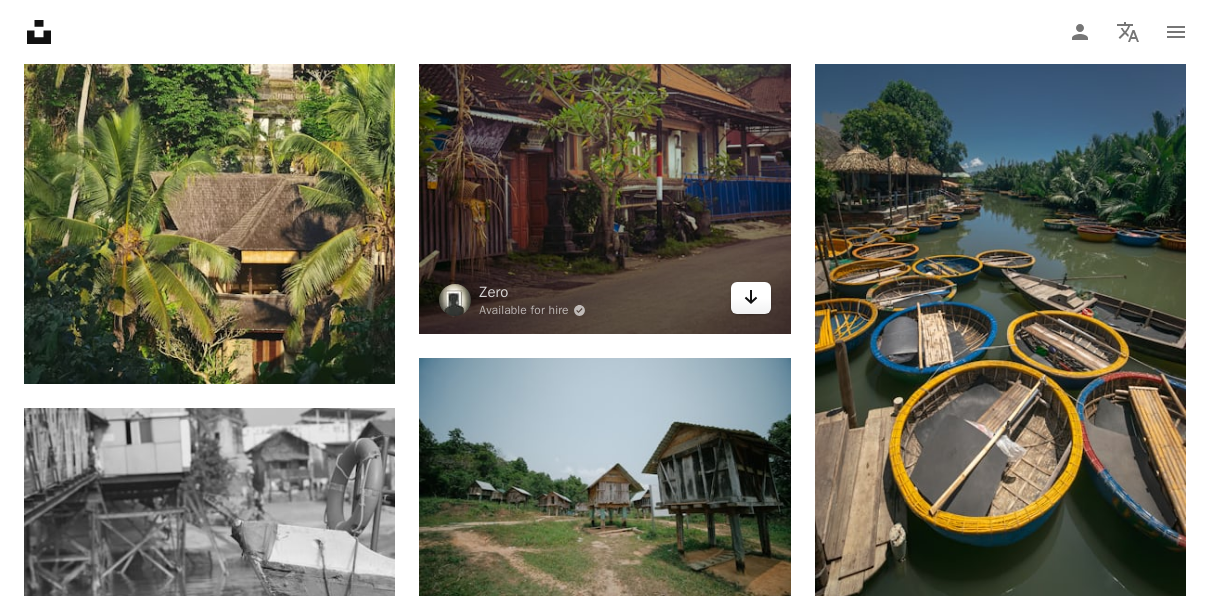 click on "Arrow pointing down" at bounding box center (751, 298) 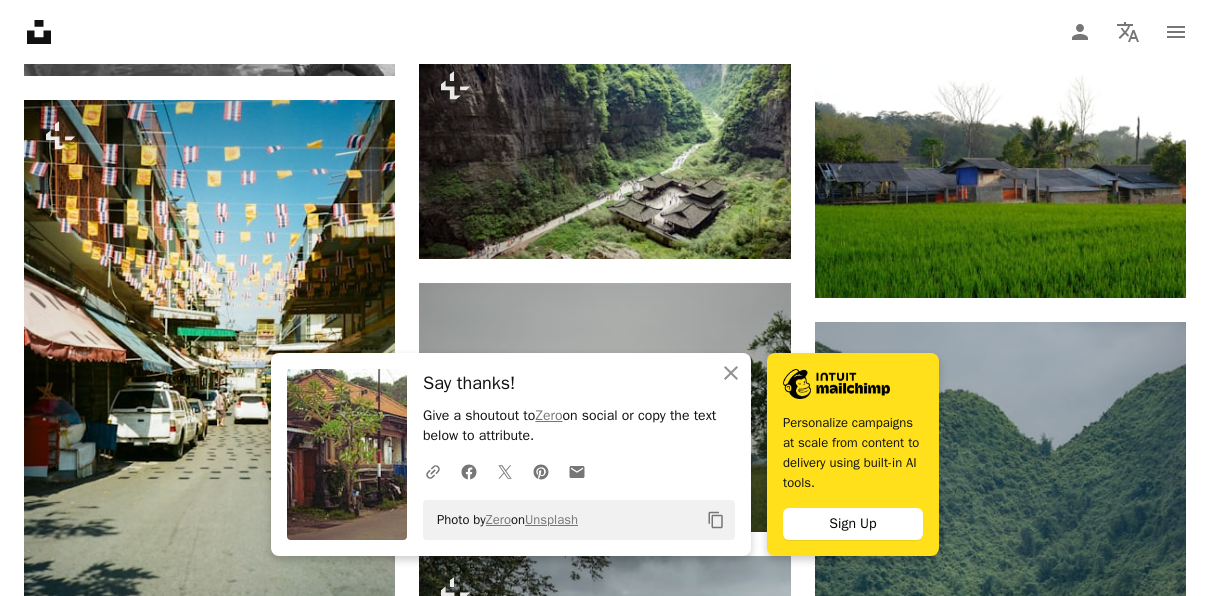 scroll, scrollTop: 6933, scrollLeft: 0, axis: vertical 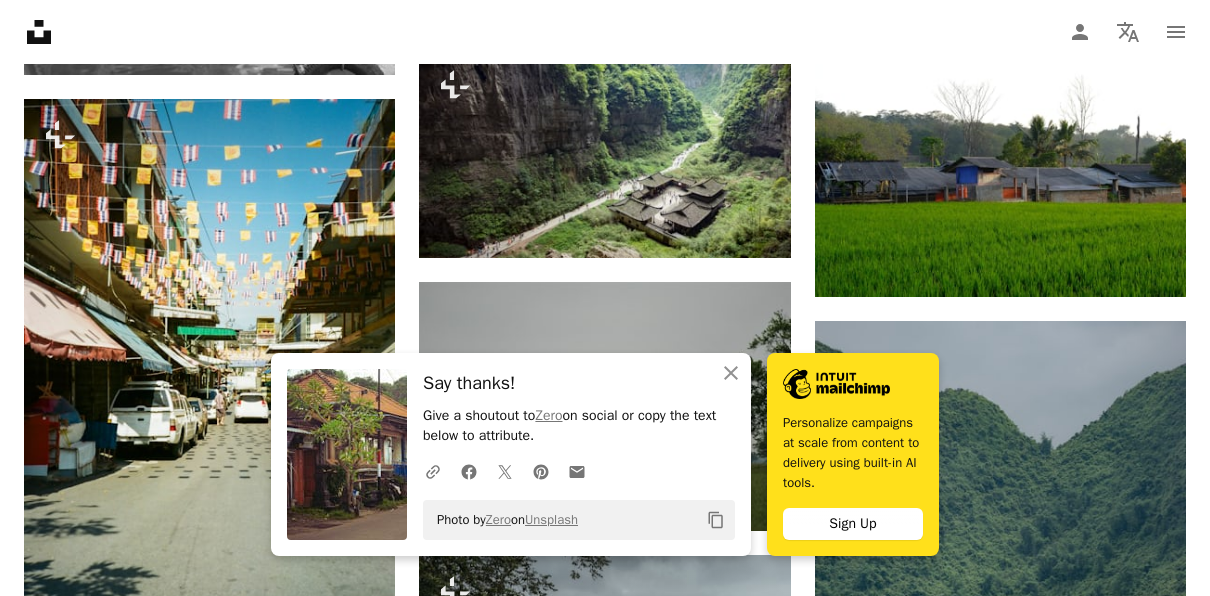 click on "A heart A plus sign [FIRST] [LAST] Available for hire A checkmark inside of a circle Arrow pointing down Plus sign for Unsplash+ A heart A plus sign Getty Images For Unsplash+ A lock Download Plus sign for Unsplash+ A heart A plus sign [FIRST] [LAST] For Unsplash+ A lock Download A heart A plus sign [FIRST] [LAST] Available for hire A checkmark inside of a circle Arrow pointing down Plus sign for Unsplash+ A heart A plus sign [FIRST] [LAST] For Unsplash+ A lock Download A heart A plus sign [FIRST] [LAST] Available for hire A checkmark inside of a circle Arrow pointing down A heart A plus sign [FIRST] [LAST] Available for hire A checkmark inside of a circle Arrow pointing down A heart A plus sign [FIRST] [LAST]" at bounding box center (604, -1258) 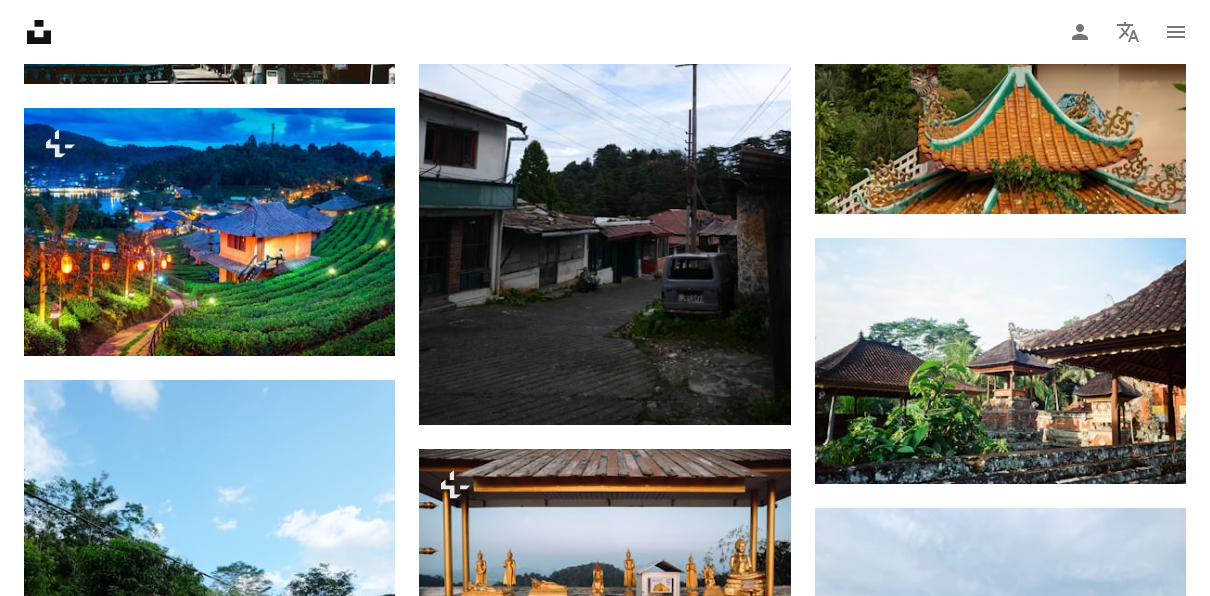 scroll, scrollTop: 12836, scrollLeft: 0, axis: vertical 